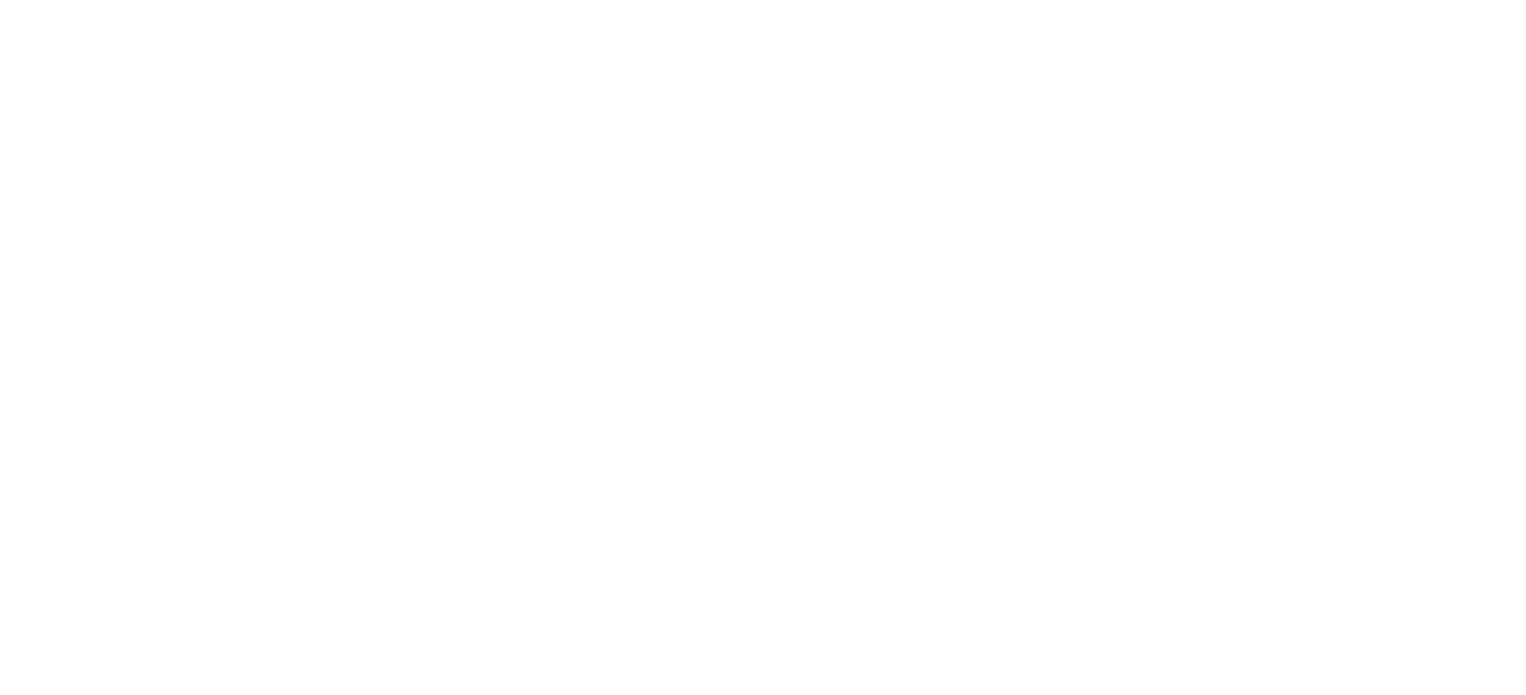 scroll, scrollTop: 0, scrollLeft: 0, axis: both 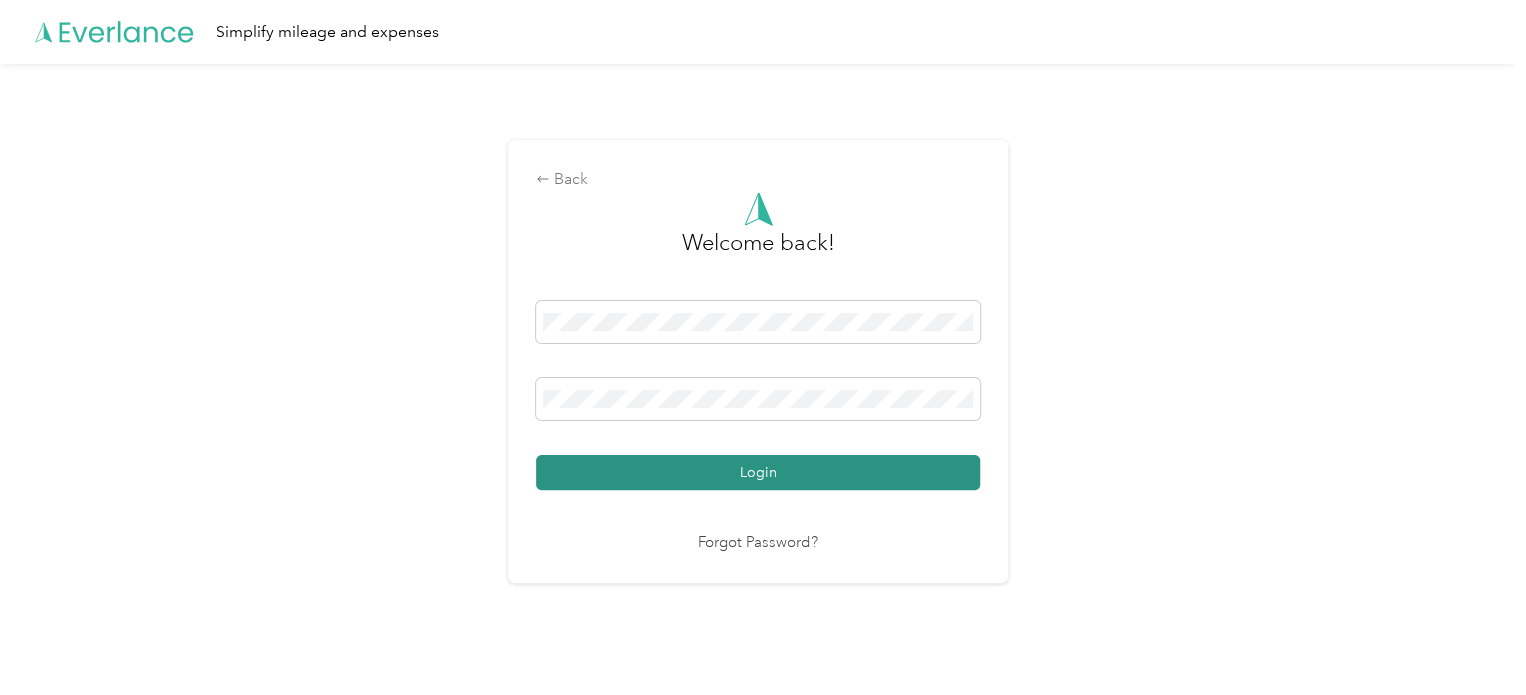 click on "Login" at bounding box center [758, 472] 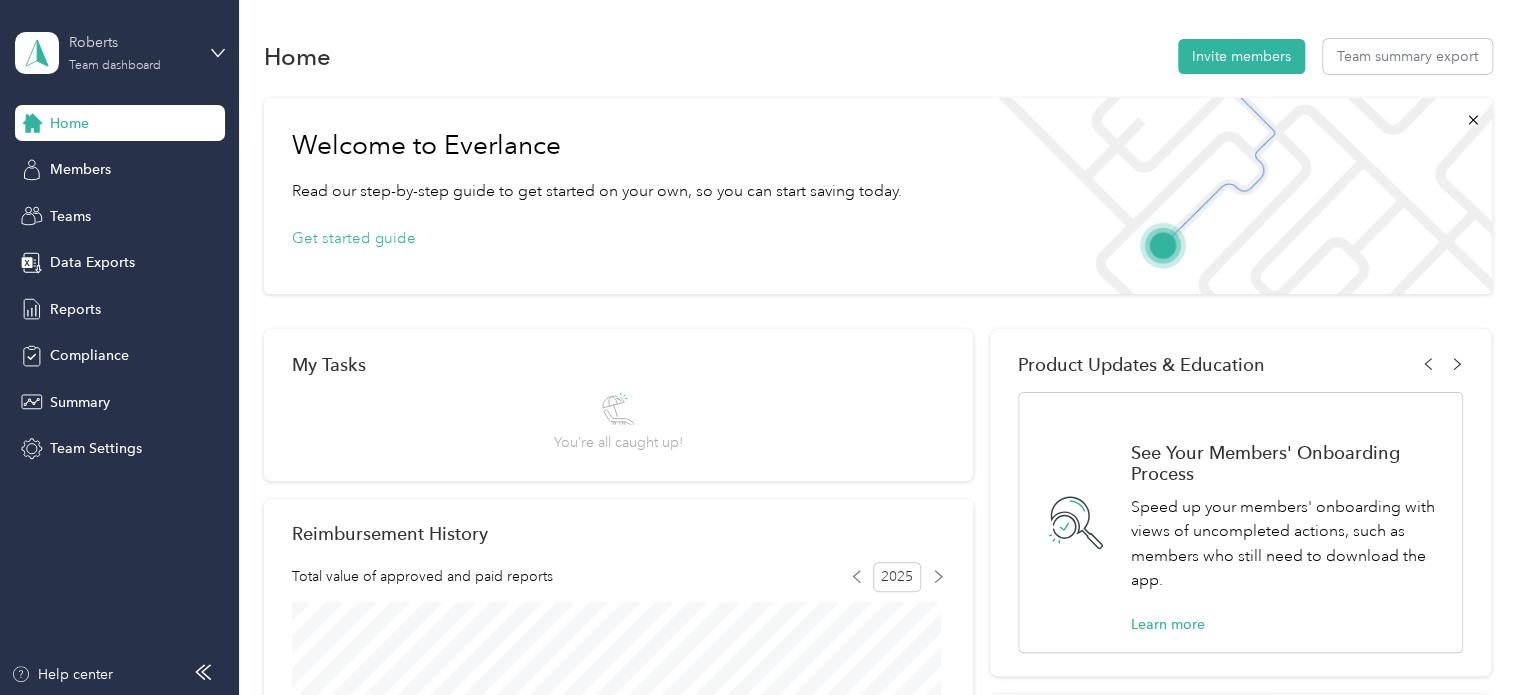 click on "Roberts" at bounding box center (131, 42) 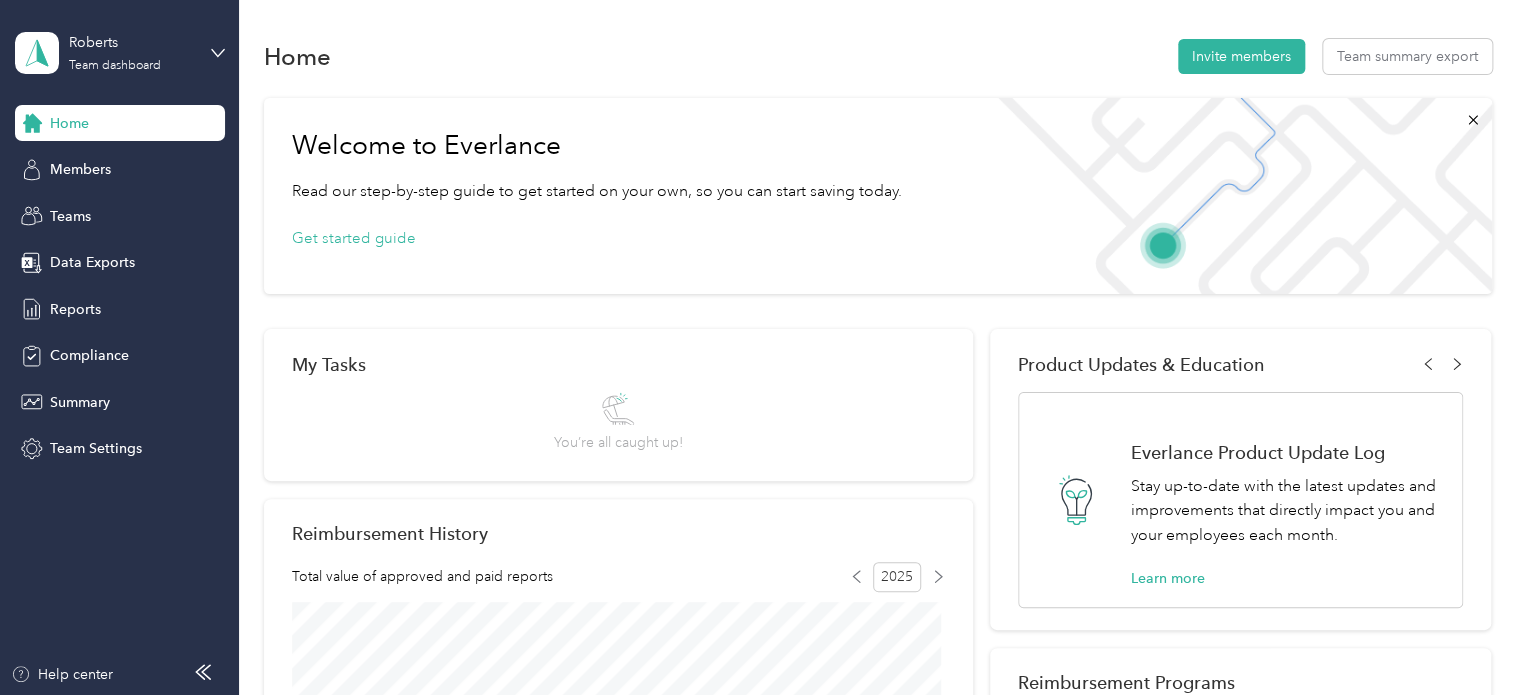 click on "Team dashboard Personal dashboard Log out" at bounding box center (167, 210) 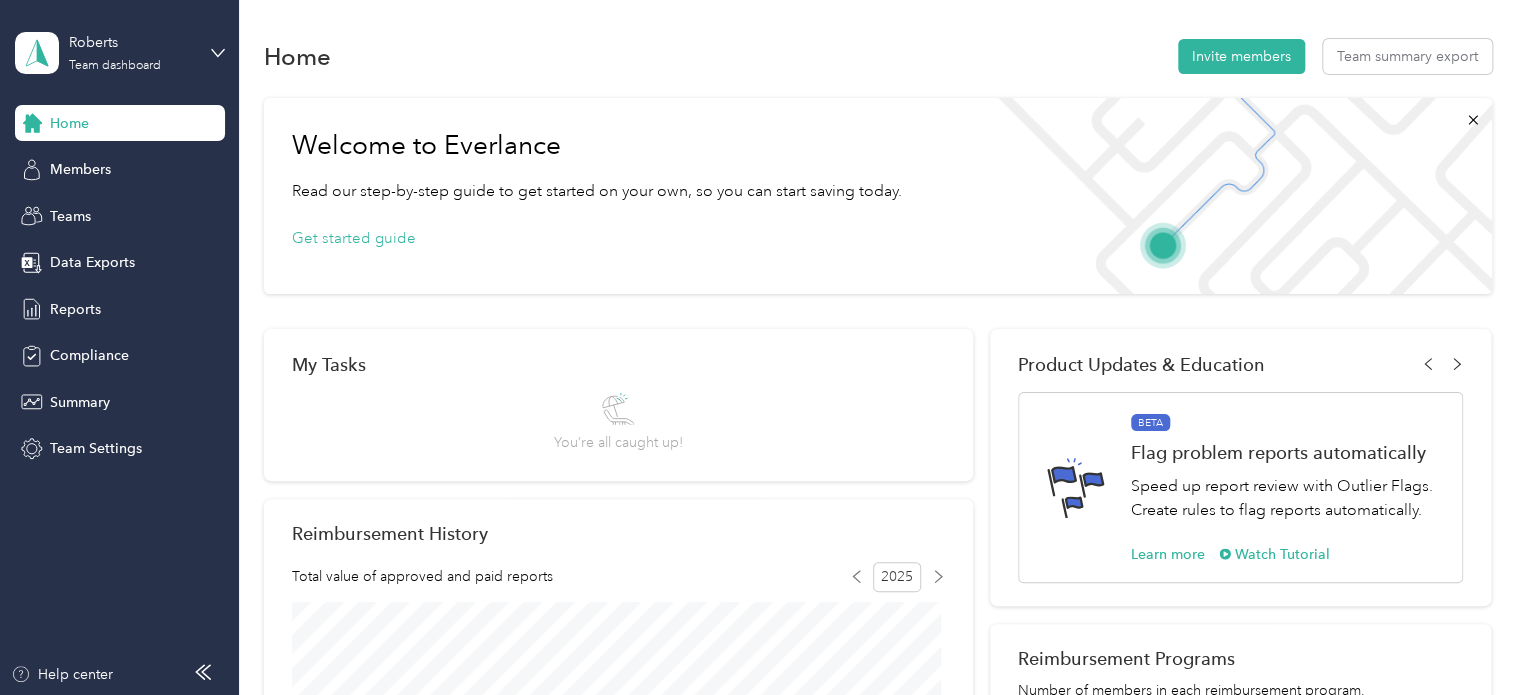 click on "[NAME] Team dashboard" at bounding box center [120, 53] 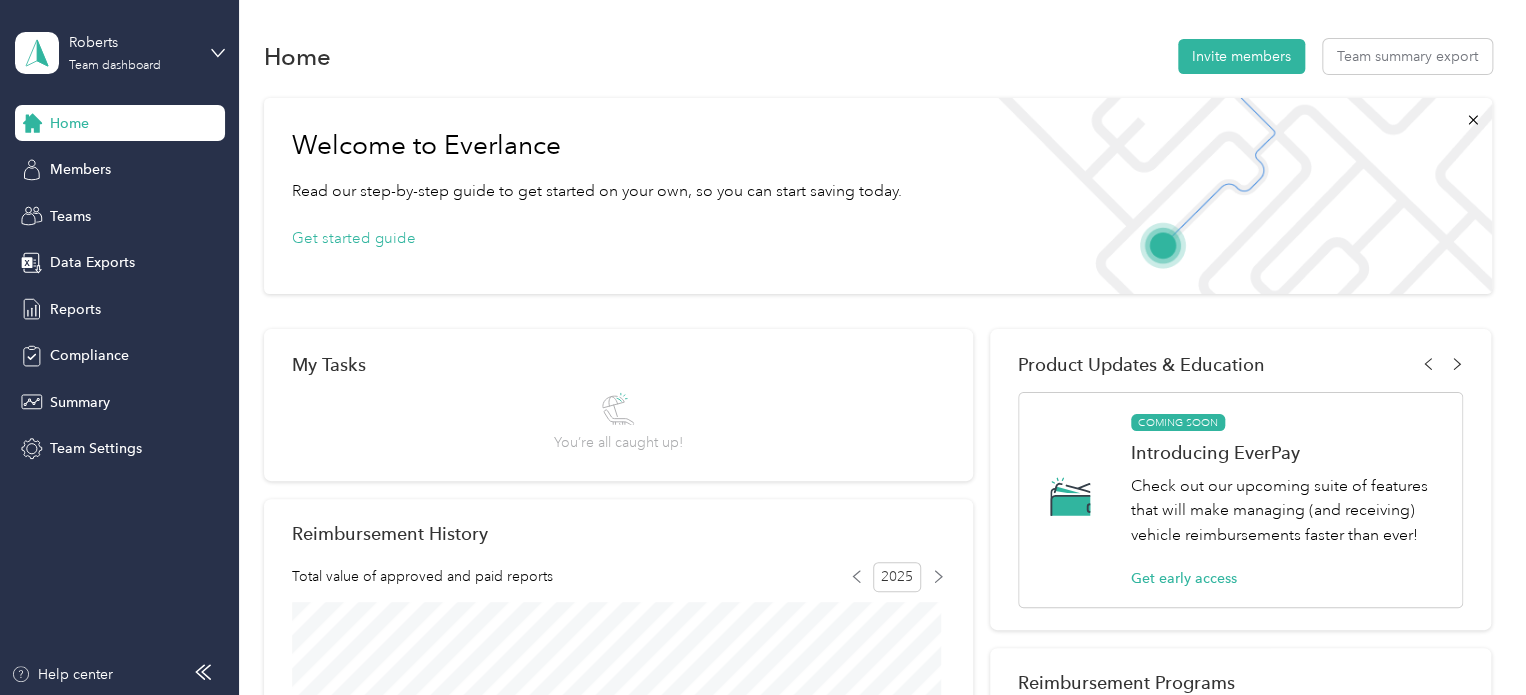 click on "Personal dashboard" at bounding box center (167, 199) 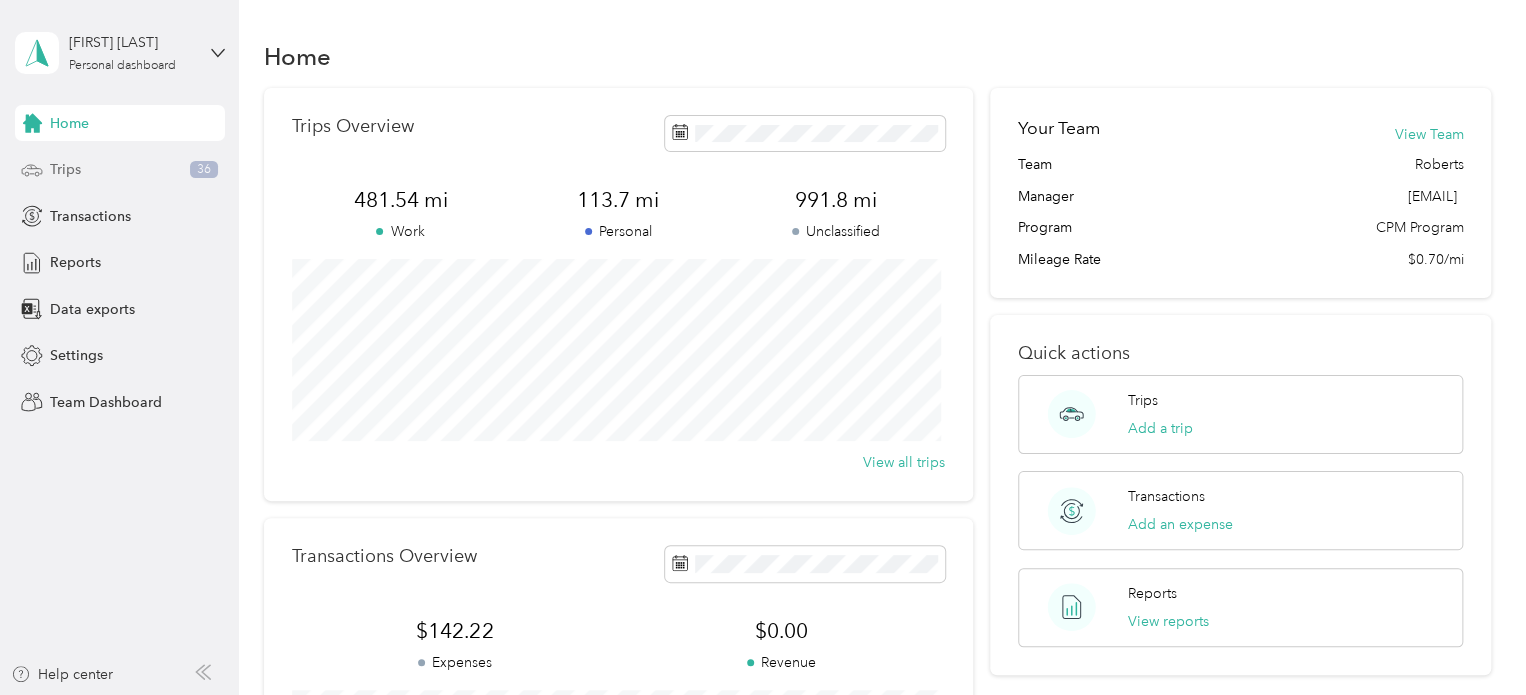 click on "Trips 36" at bounding box center [120, 170] 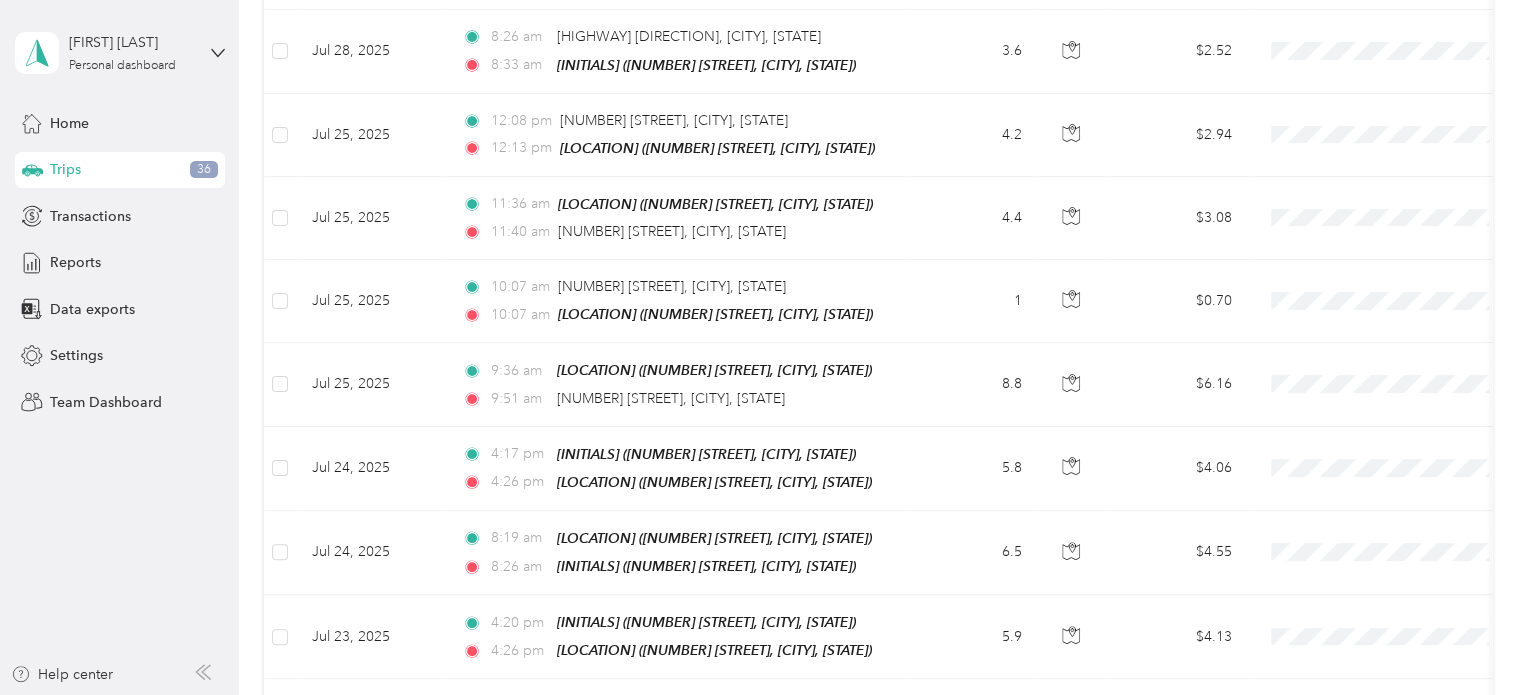 scroll, scrollTop: 1413, scrollLeft: 0, axis: vertical 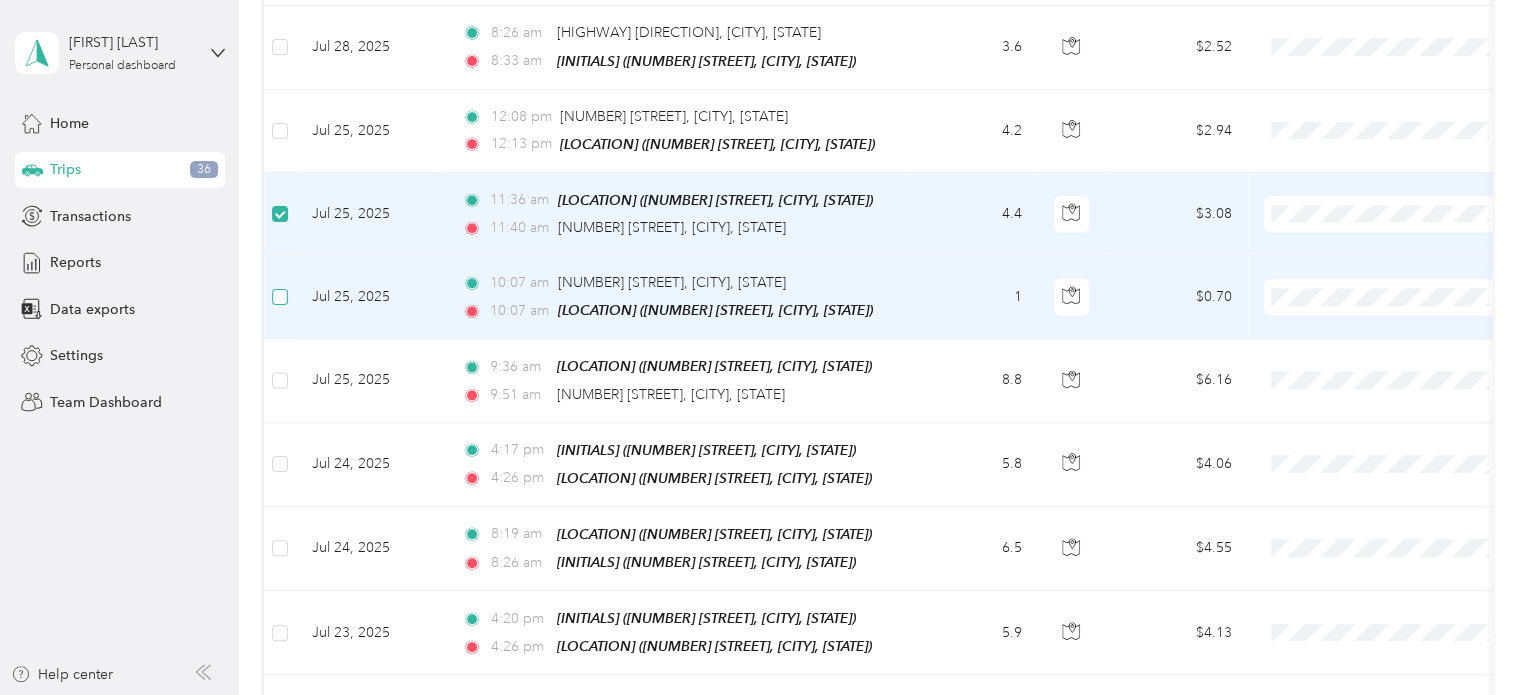 click at bounding box center (280, 297) 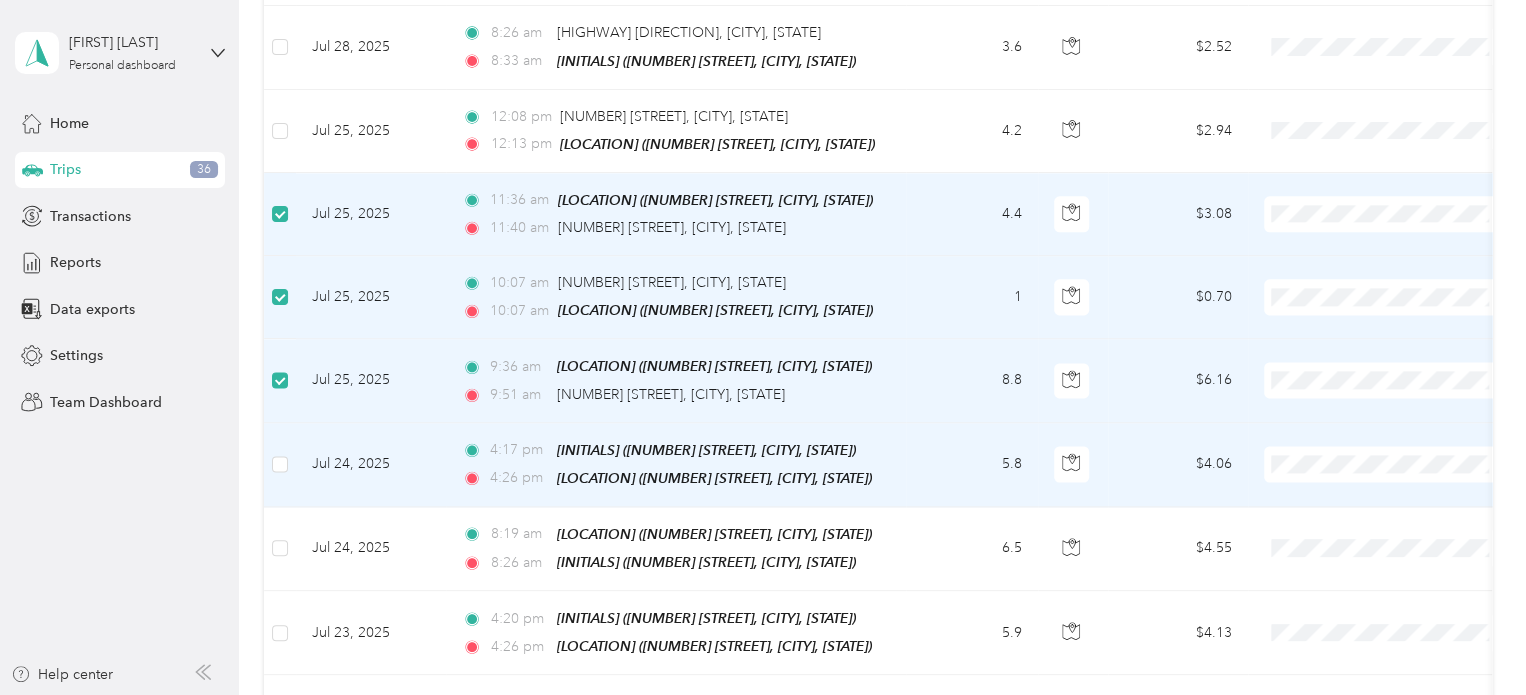 click at bounding box center (280, 465) 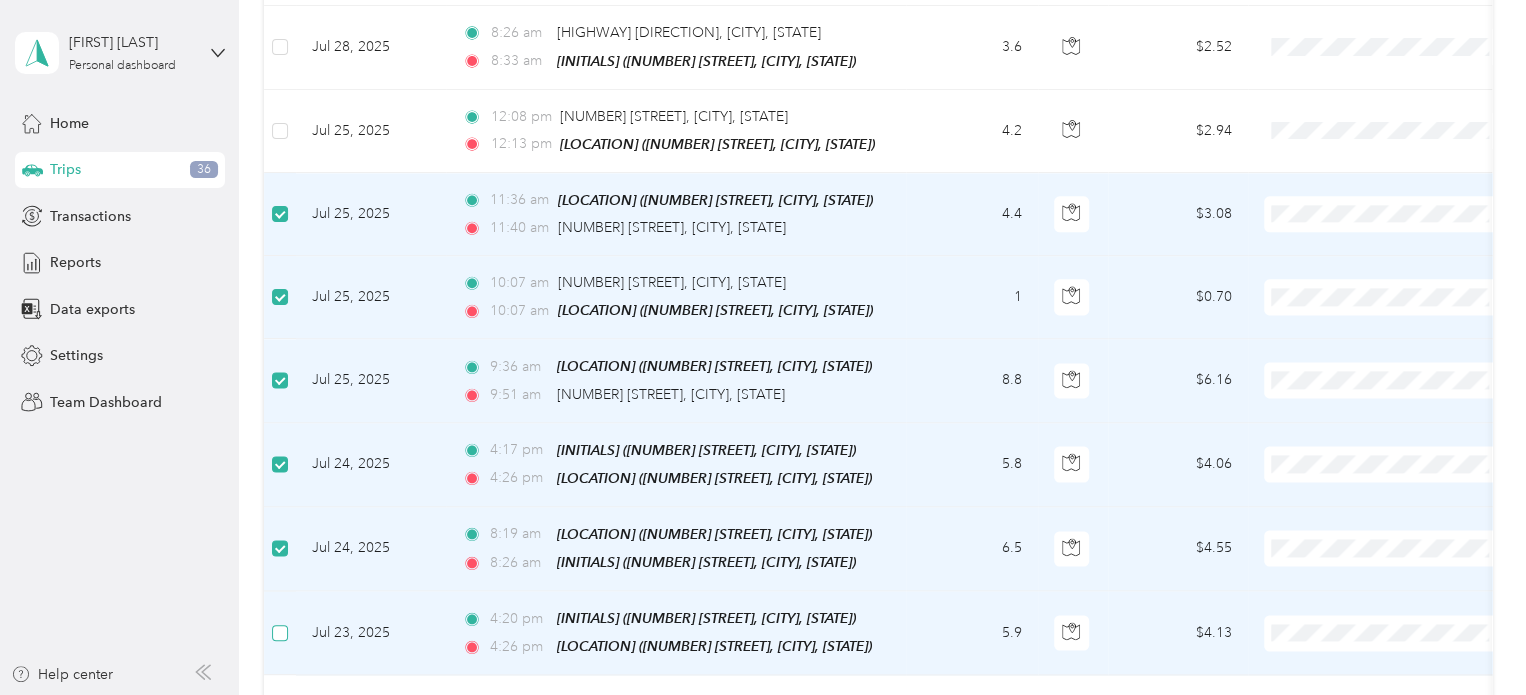 click at bounding box center (280, 633) 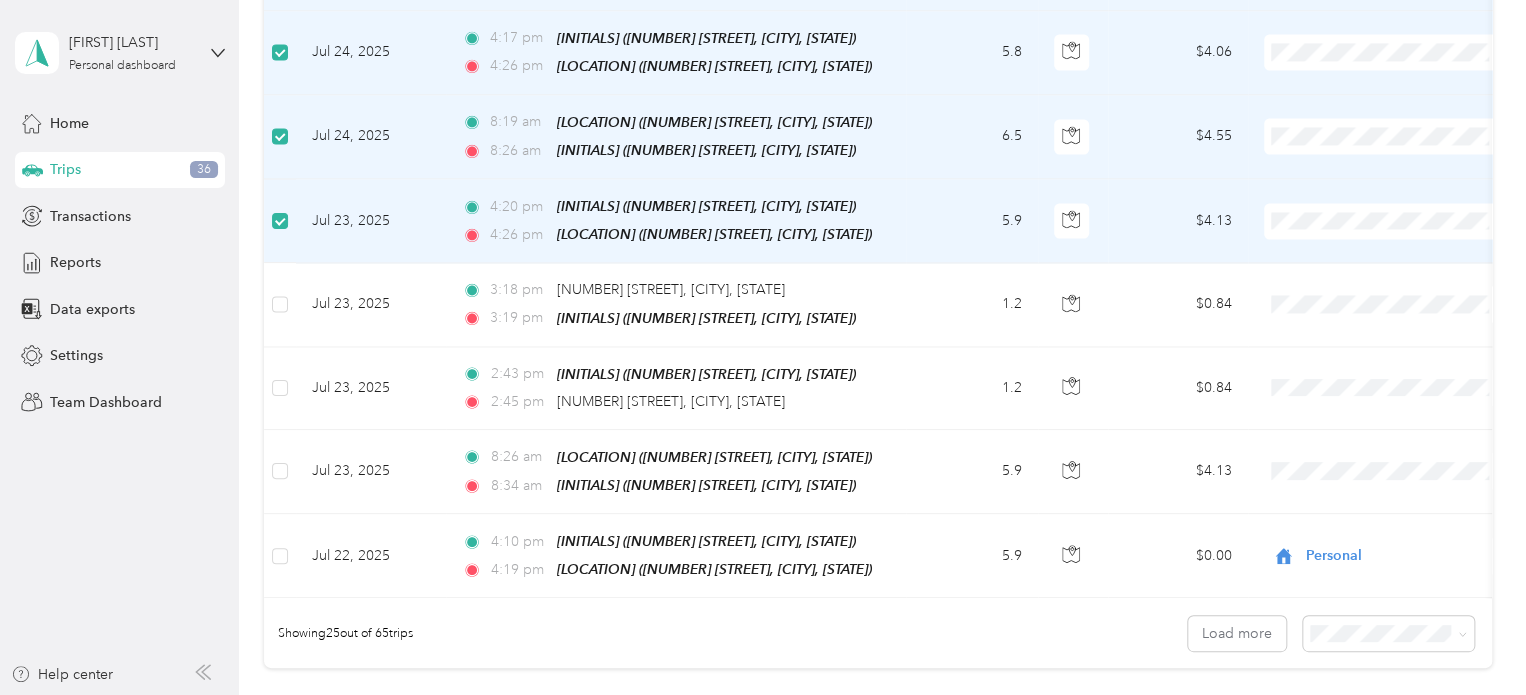 scroll, scrollTop: 1840, scrollLeft: 0, axis: vertical 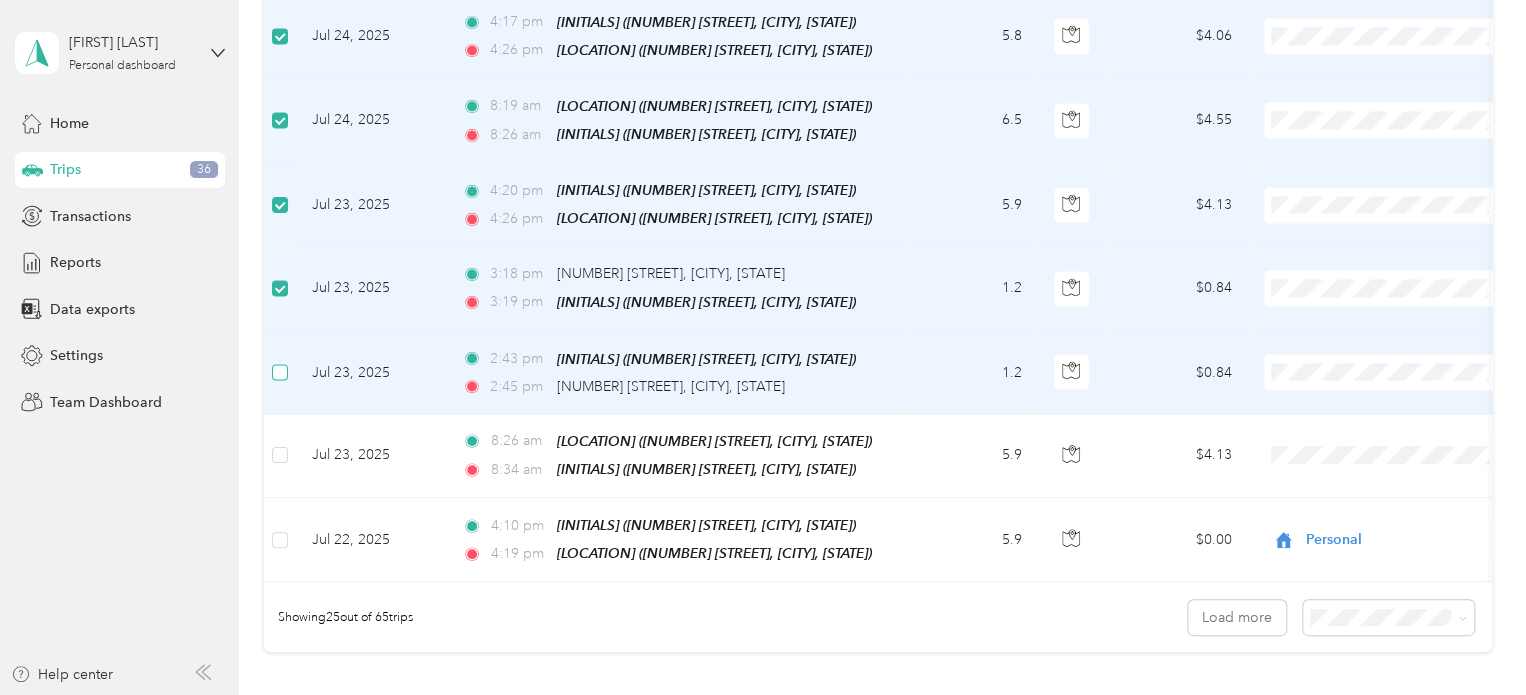 click at bounding box center (280, 372) 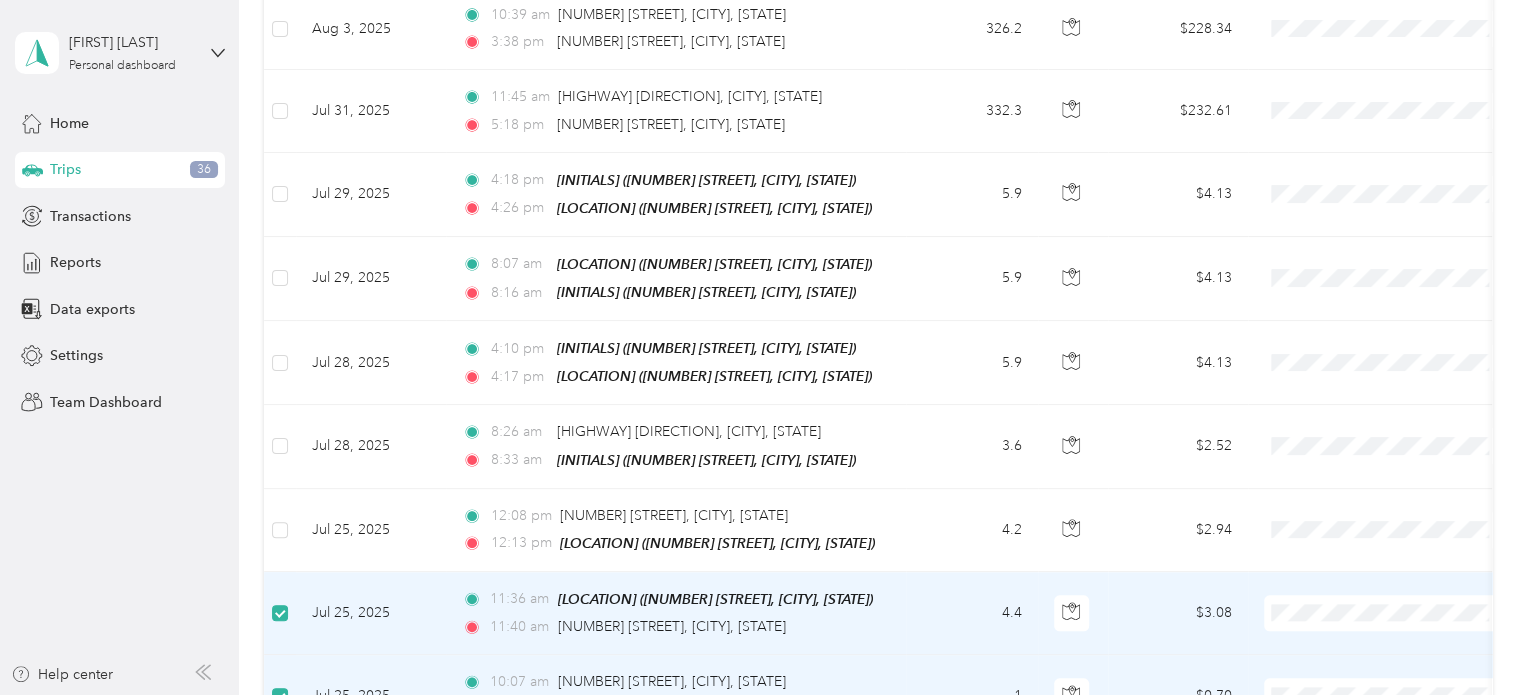 scroll, scrollTop: 1006, scrollLeft: 0, axis: vertical 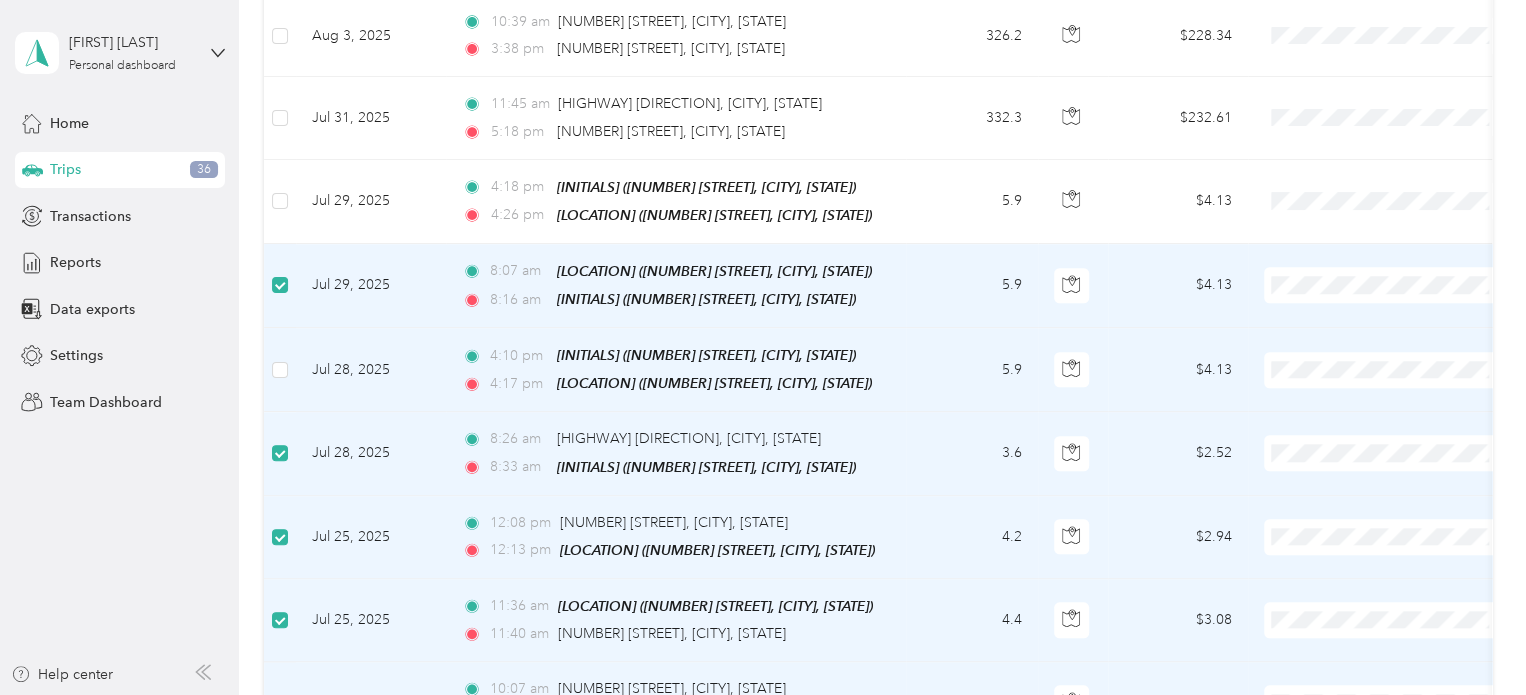 click at bounding box center [280, 370] 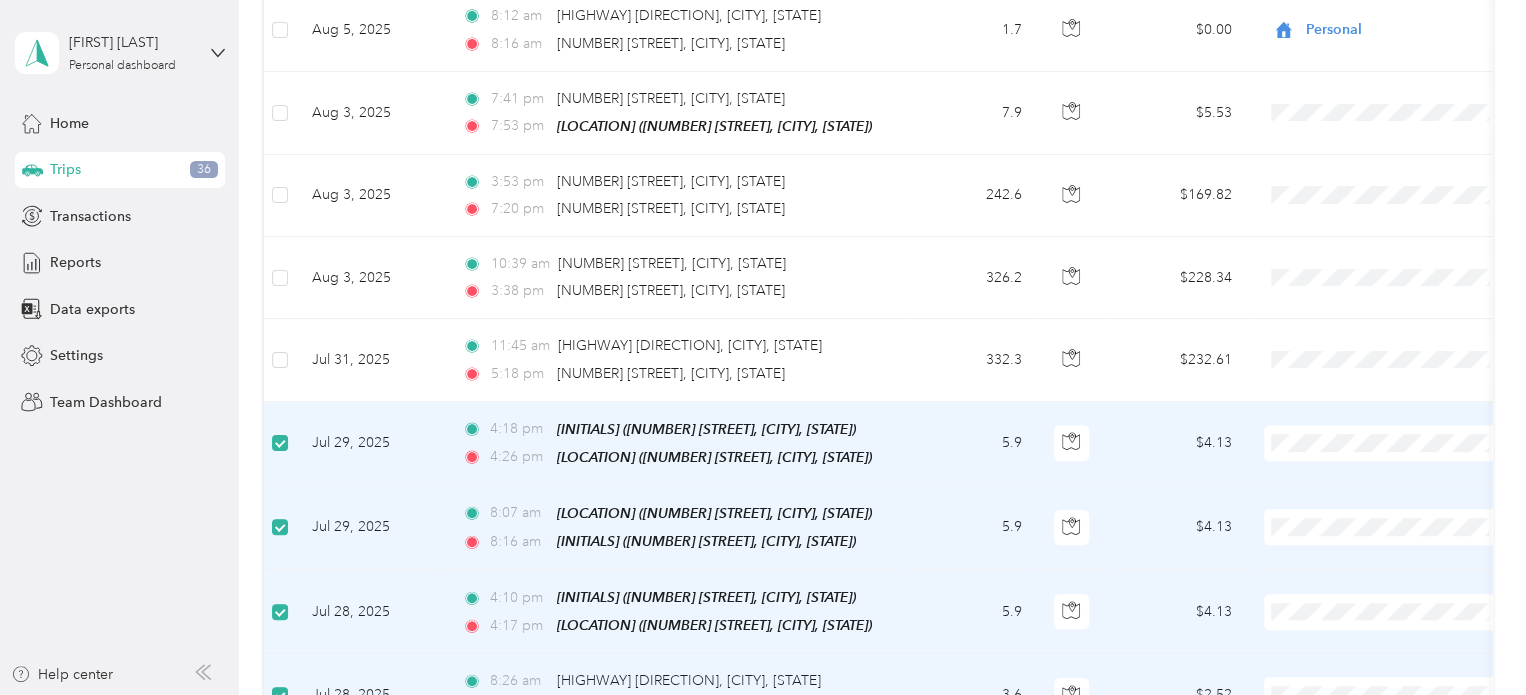 scroll, scrollTop: 757, scrollLeft: 0, axis: vertical 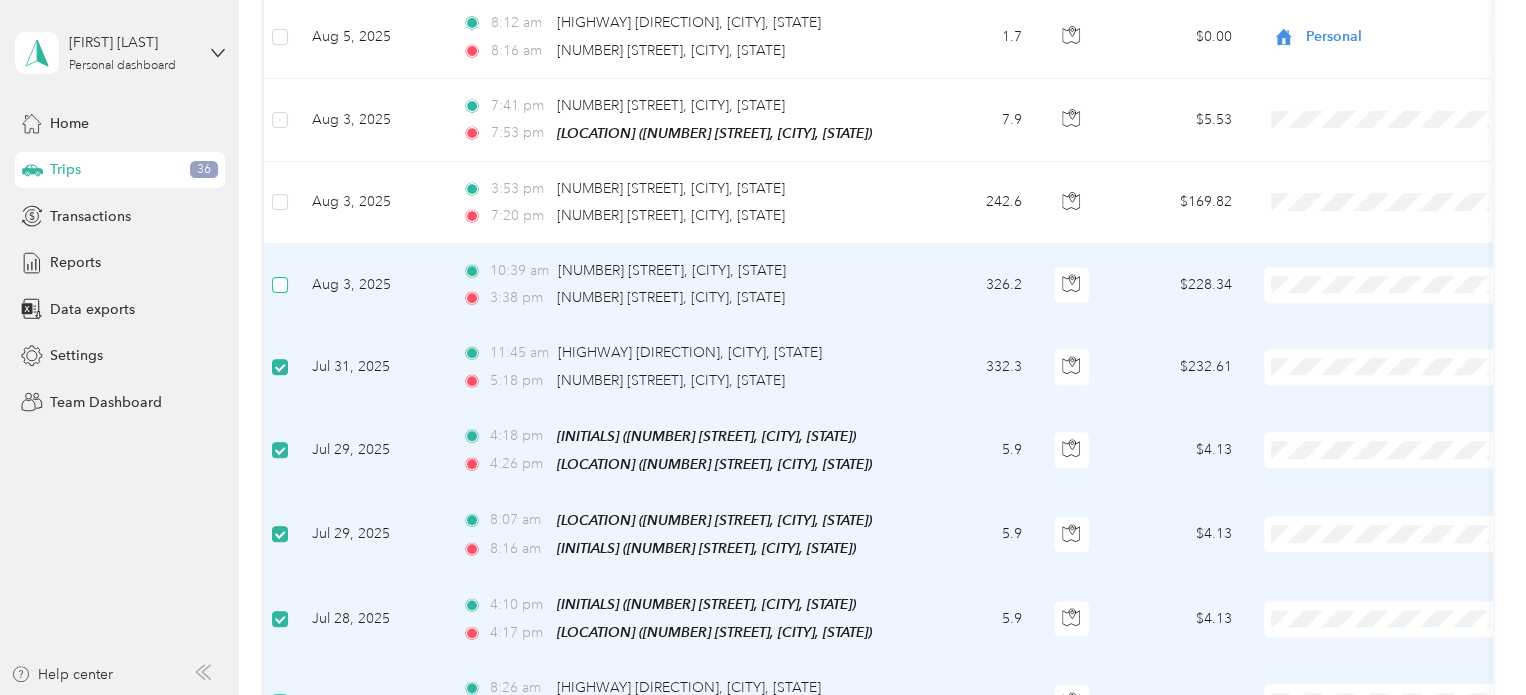 click at bounding box center (280, 285) 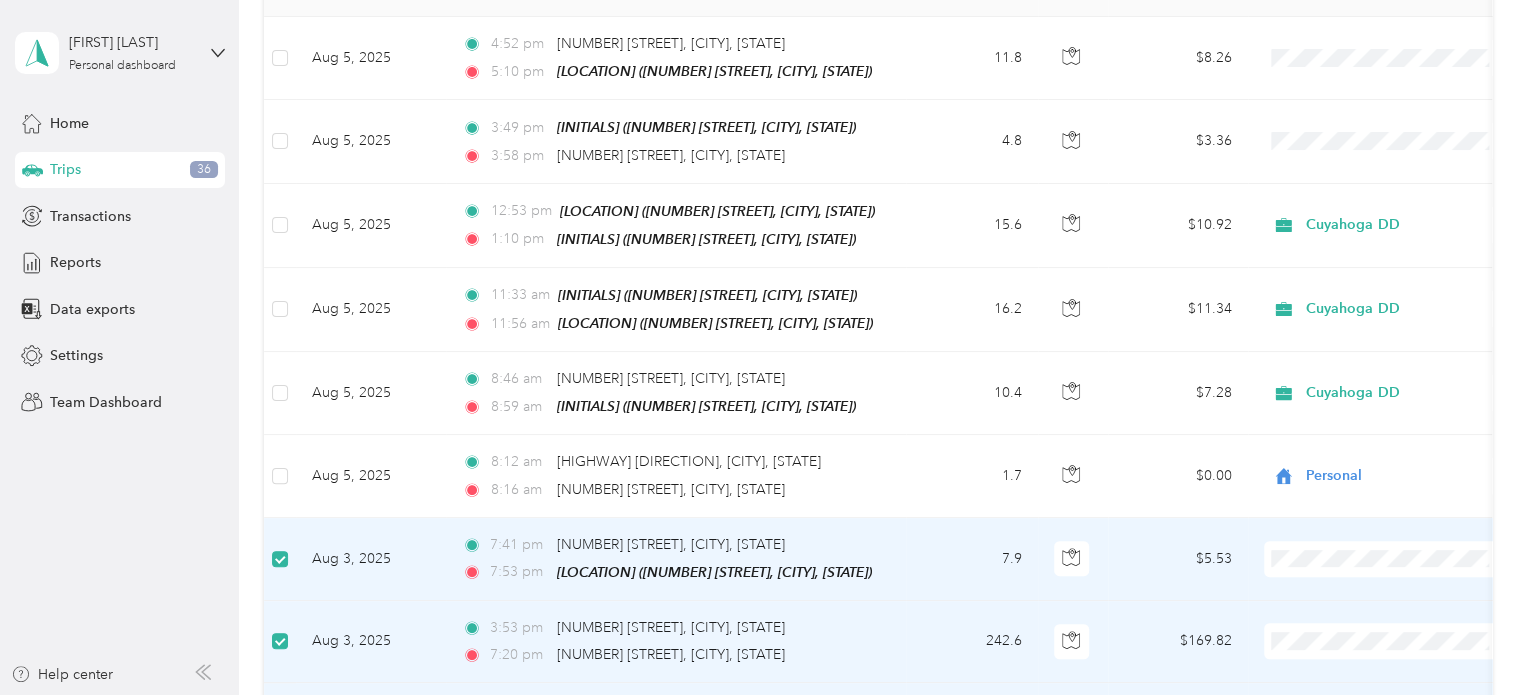 scroll, scrollTop: 315, scrollLeft: 0, axis: vertical 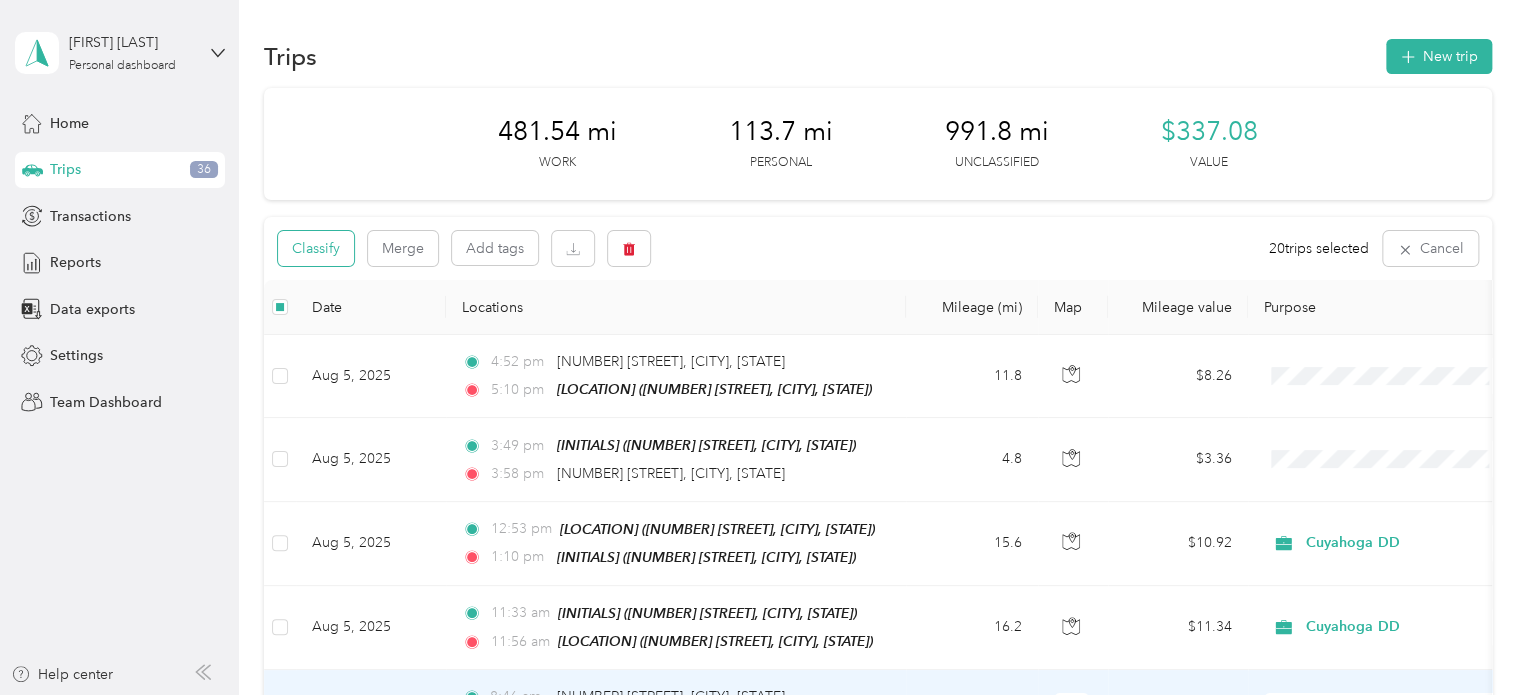 click on "Classify" at bounding box center (316, 248) 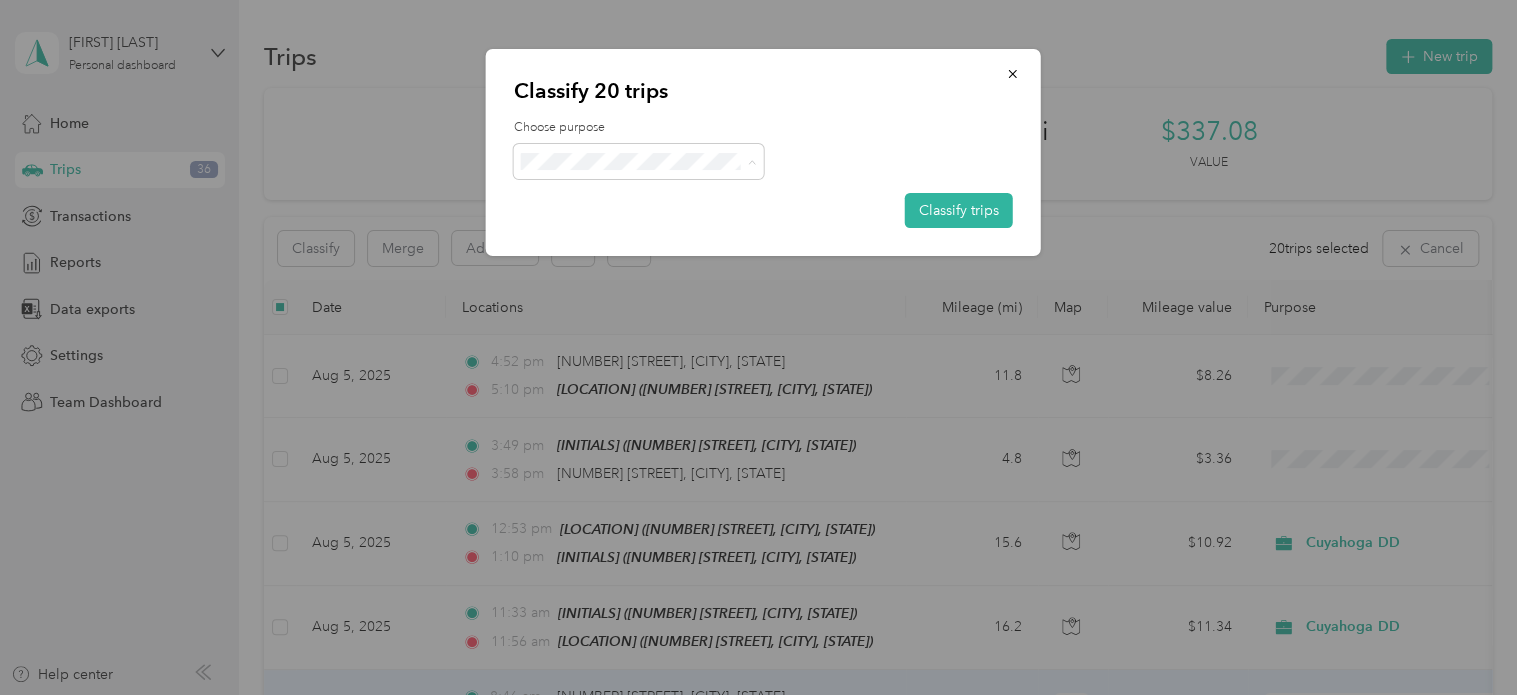 click on "Personal" at bounding box center (638, 233) 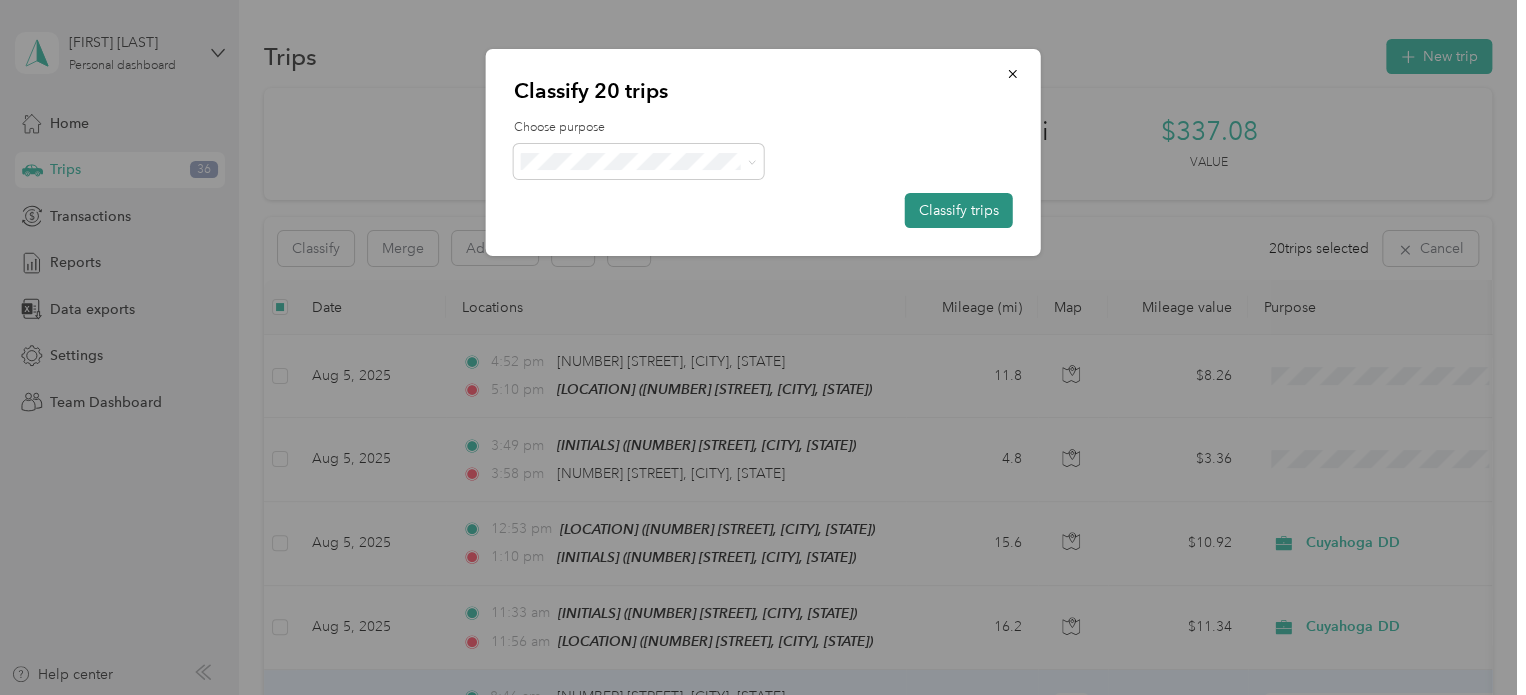 click on "Classify trips" at bounding box center [959, 210] 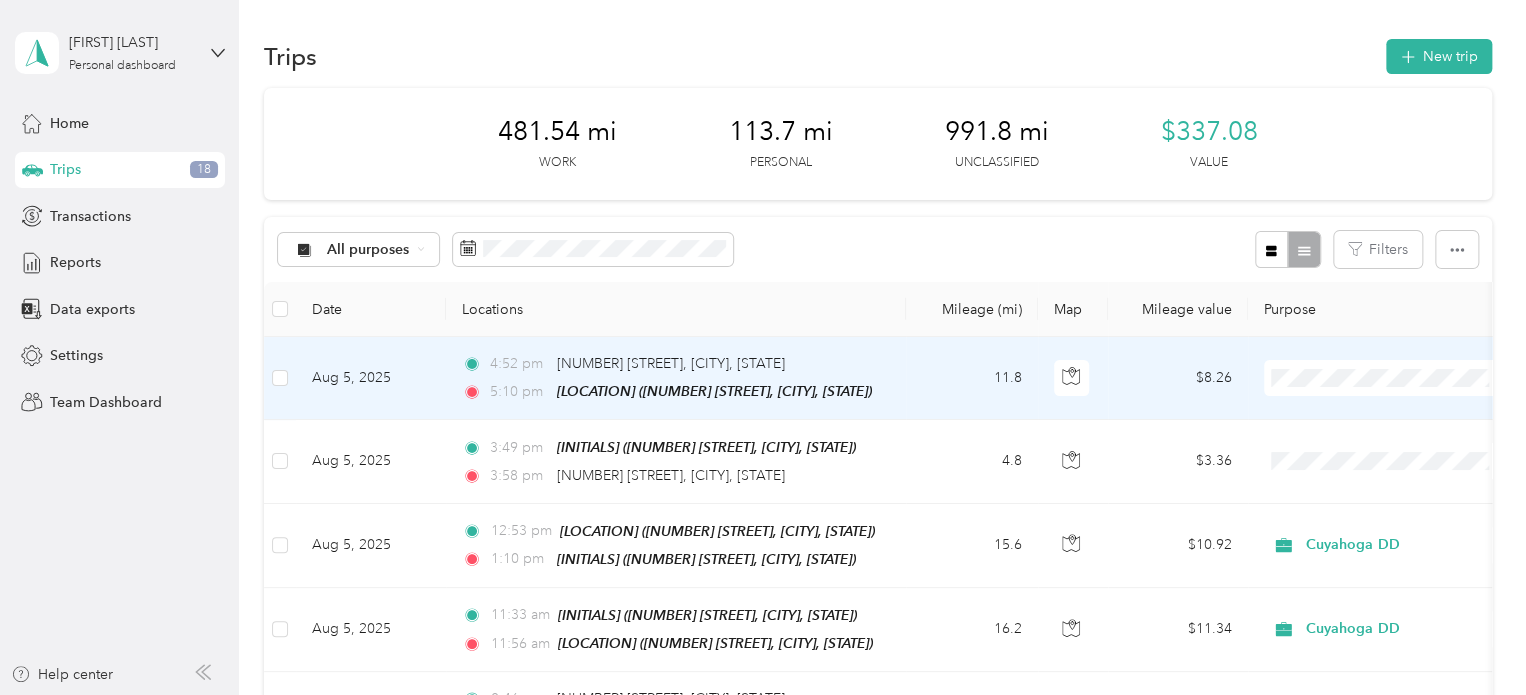click at bounding box center [280, 378] 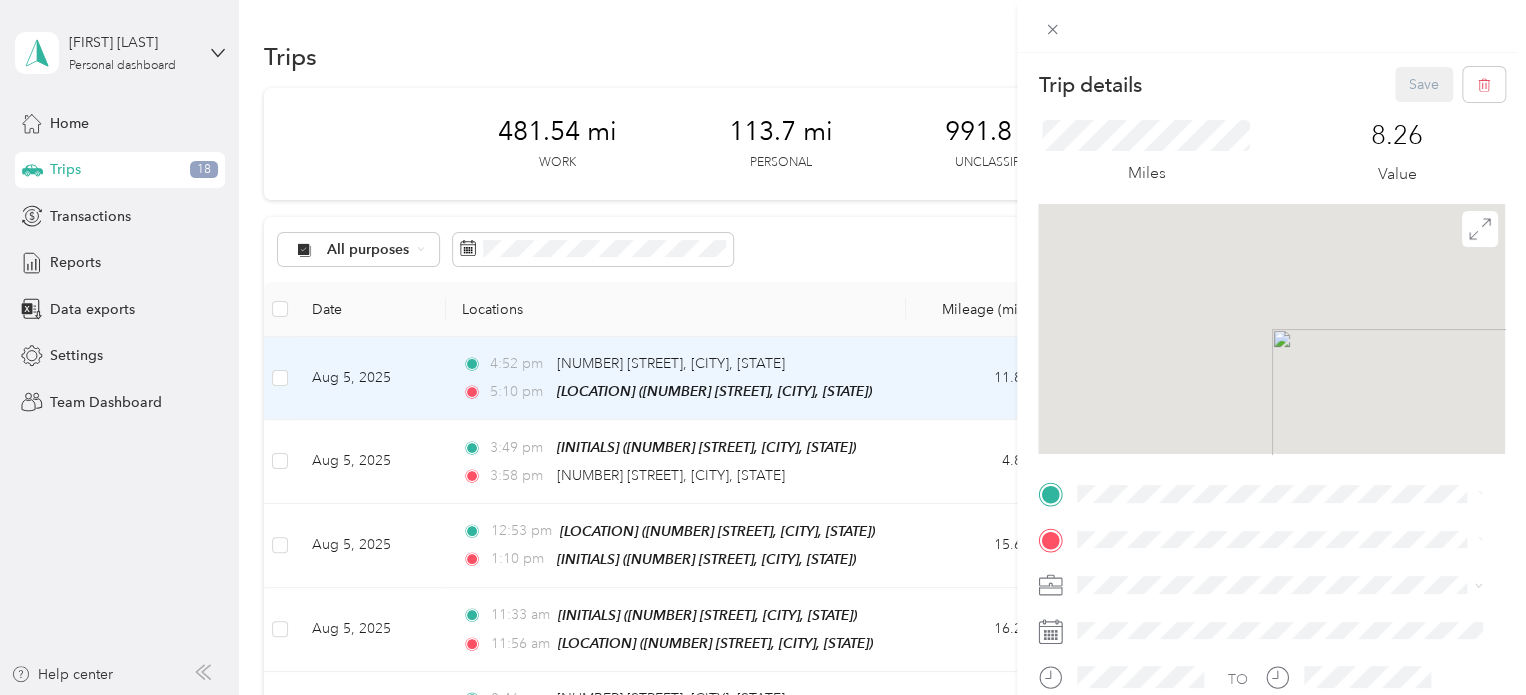 click on "Trip details Save This trip cannot be edited because it is either under review, approved, or paid. Contact your Team Manager to edit it. Miles 8.26 Value  TO Add photo" at bounding box center (763, 347) 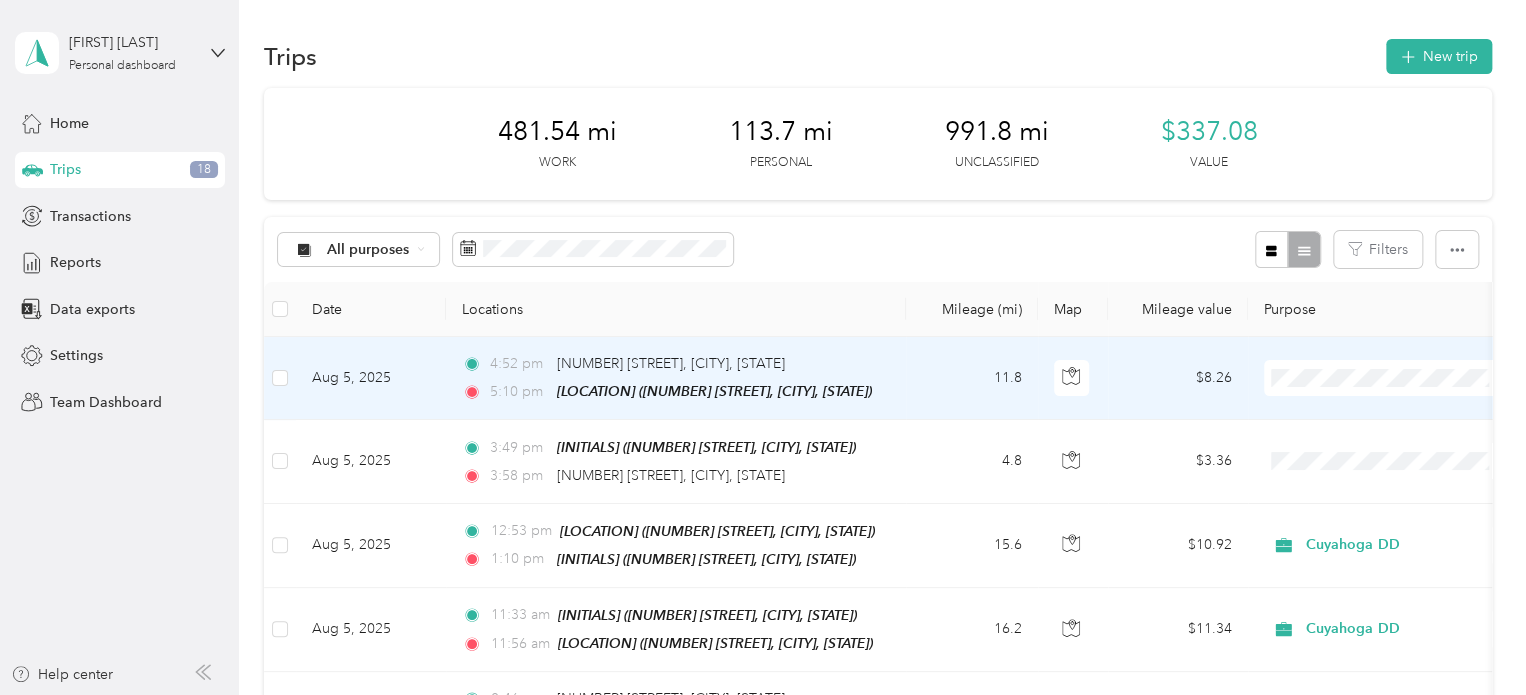 click at bounding box center [280, 378] 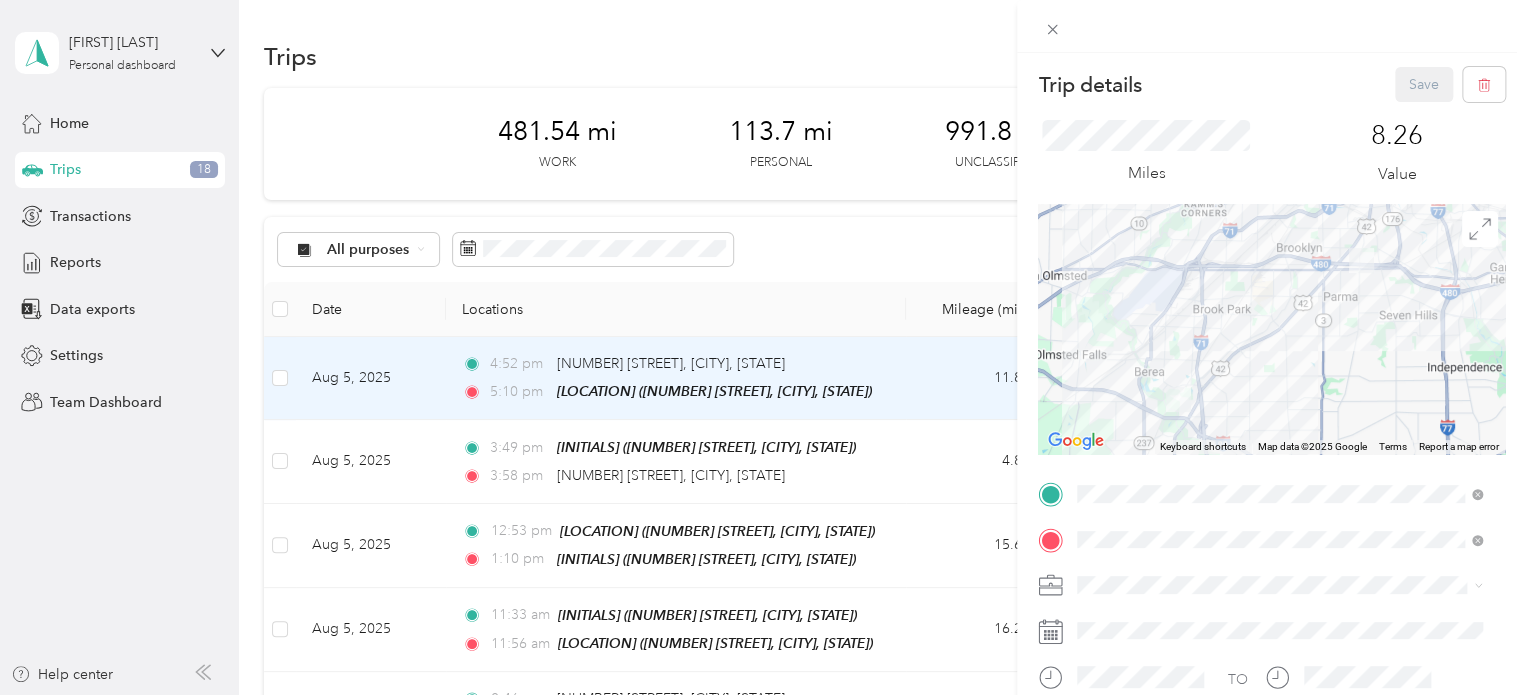 click on "Trip details Save This trip cannot be edited because it is either under review, approved, or paid. Contact your Team Manager to edit it. Miles 8.26 Value  ← Move left → Move right ↑ Move up ↓ Move down + Zoom in - Zoom out Home Jump left by 75% End Jump right by 75% Page Up Jump up by 75% Page Down Jump down by 75% Keyboard shortcuts Map Data Map data ©2025 Google Map data ©2025 Google 2 km  Click to toggle between metric and imperial units Terms Report a map error TO Add photo" at bounding box center (763, 347) 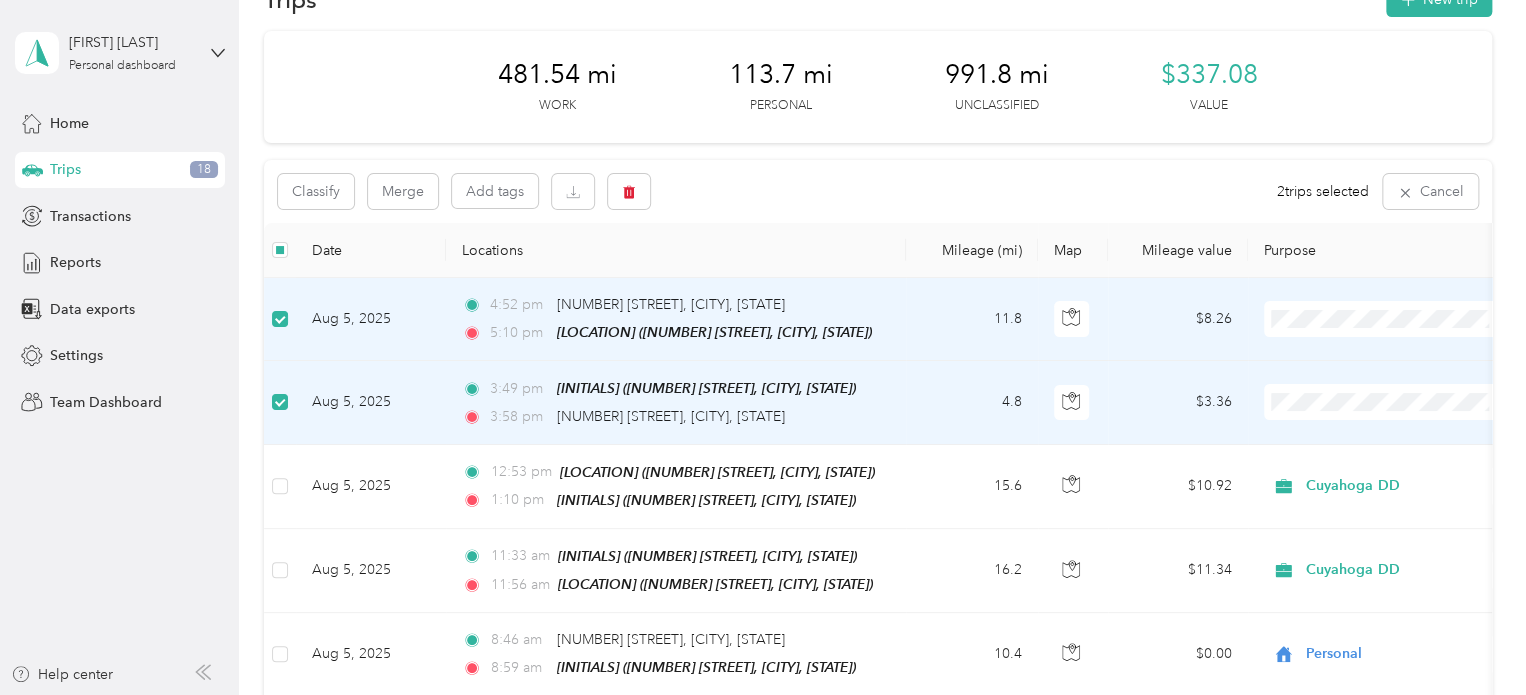 scroll, scrollTop: 0, scrollLeft: 0, axis: both 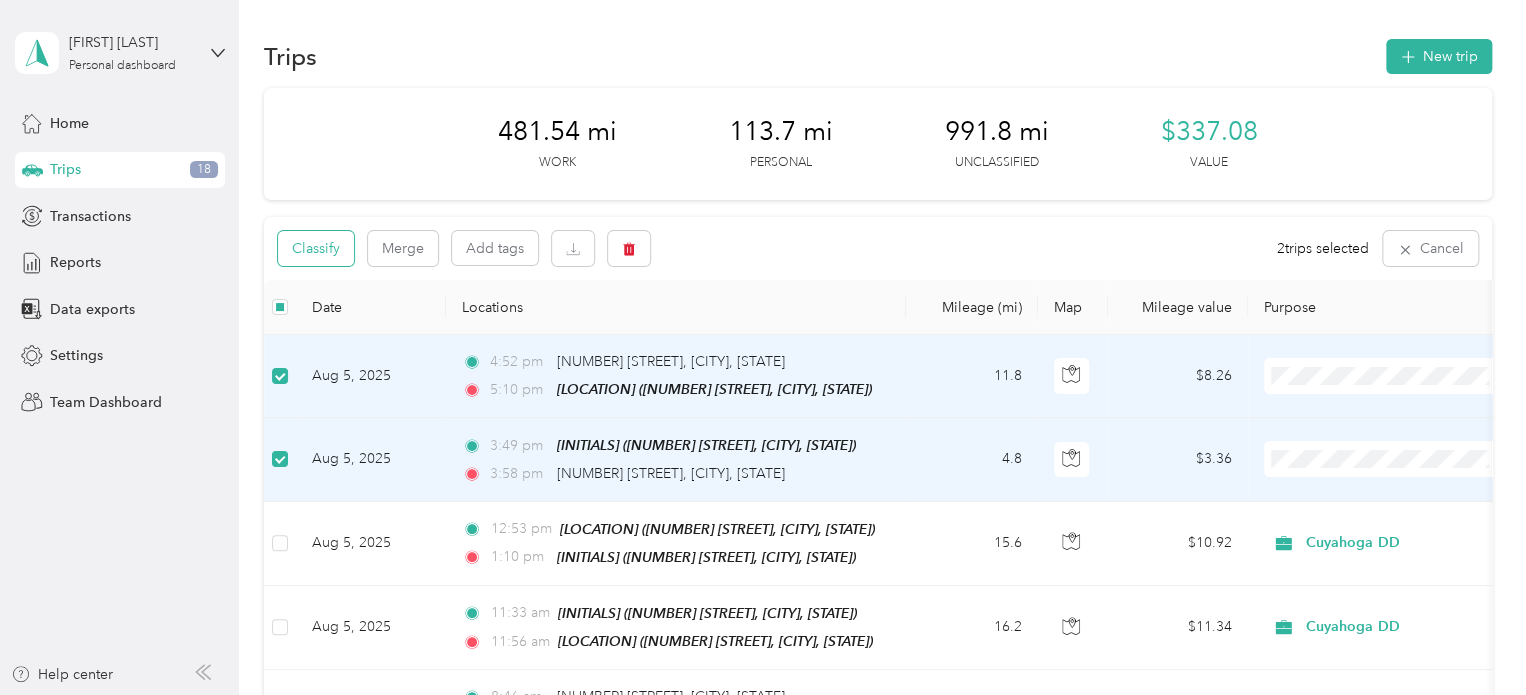 click on "Classify" at bounding box center [316, 248] 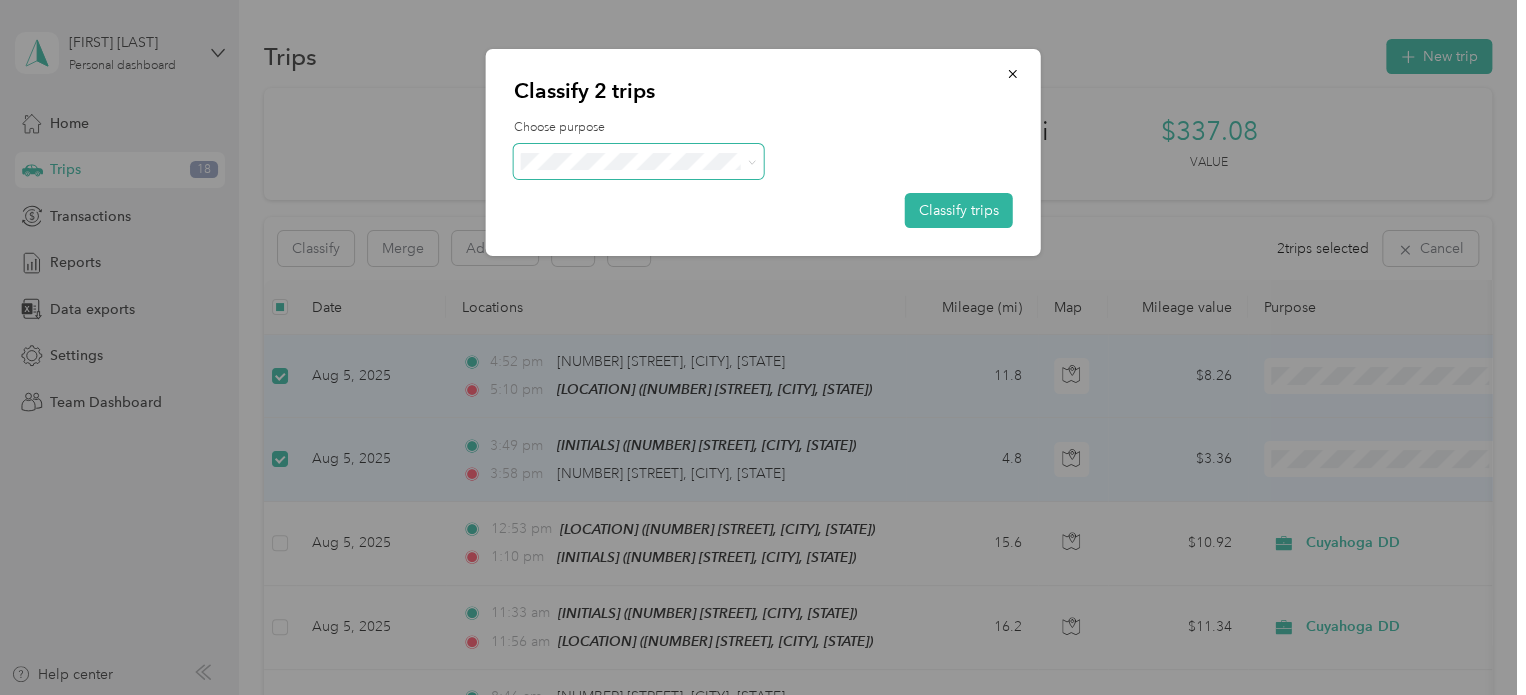 click at bounding box center [639, 161] 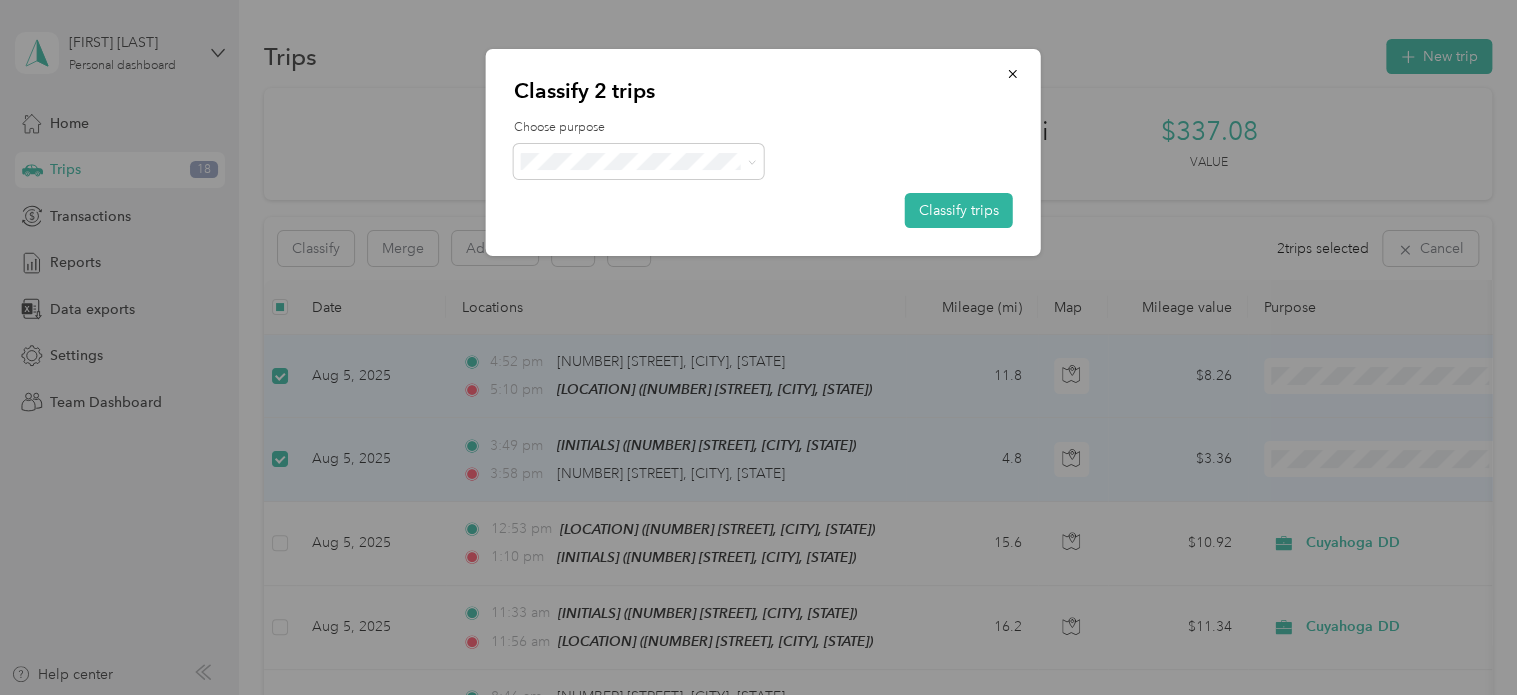 click on "Cuyahoga DD" at bounding box center (656, 192) 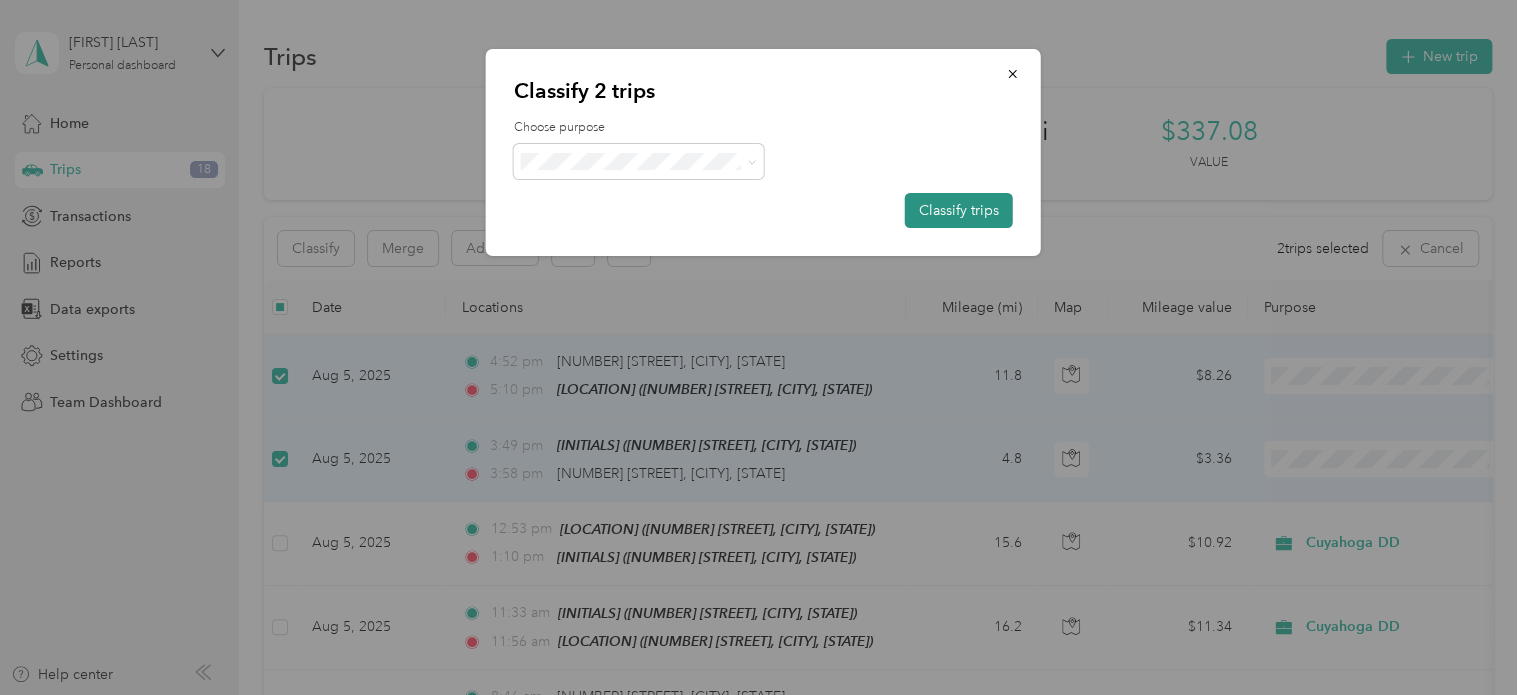 click on "Classify trips" at bounding box center (959, 210) 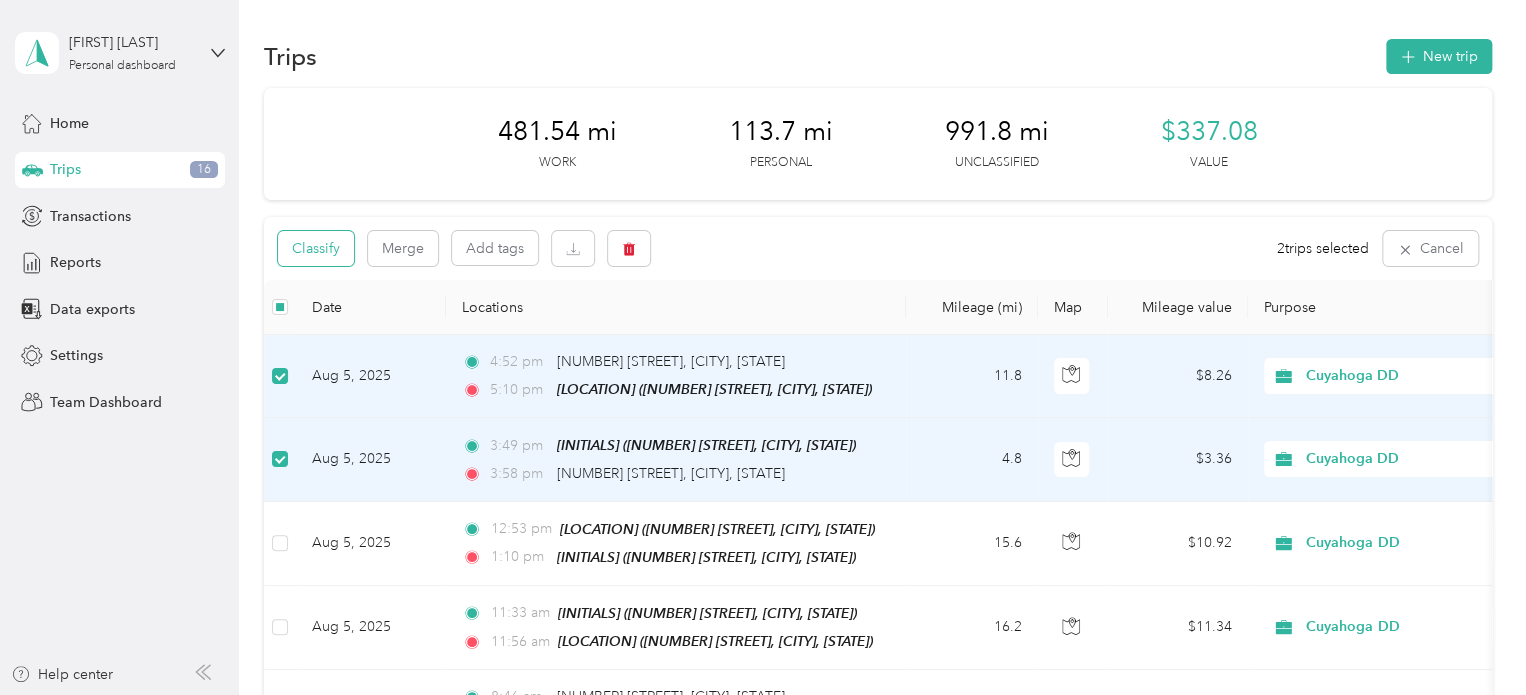 click on "Classify" at bounding box center [316, 248] 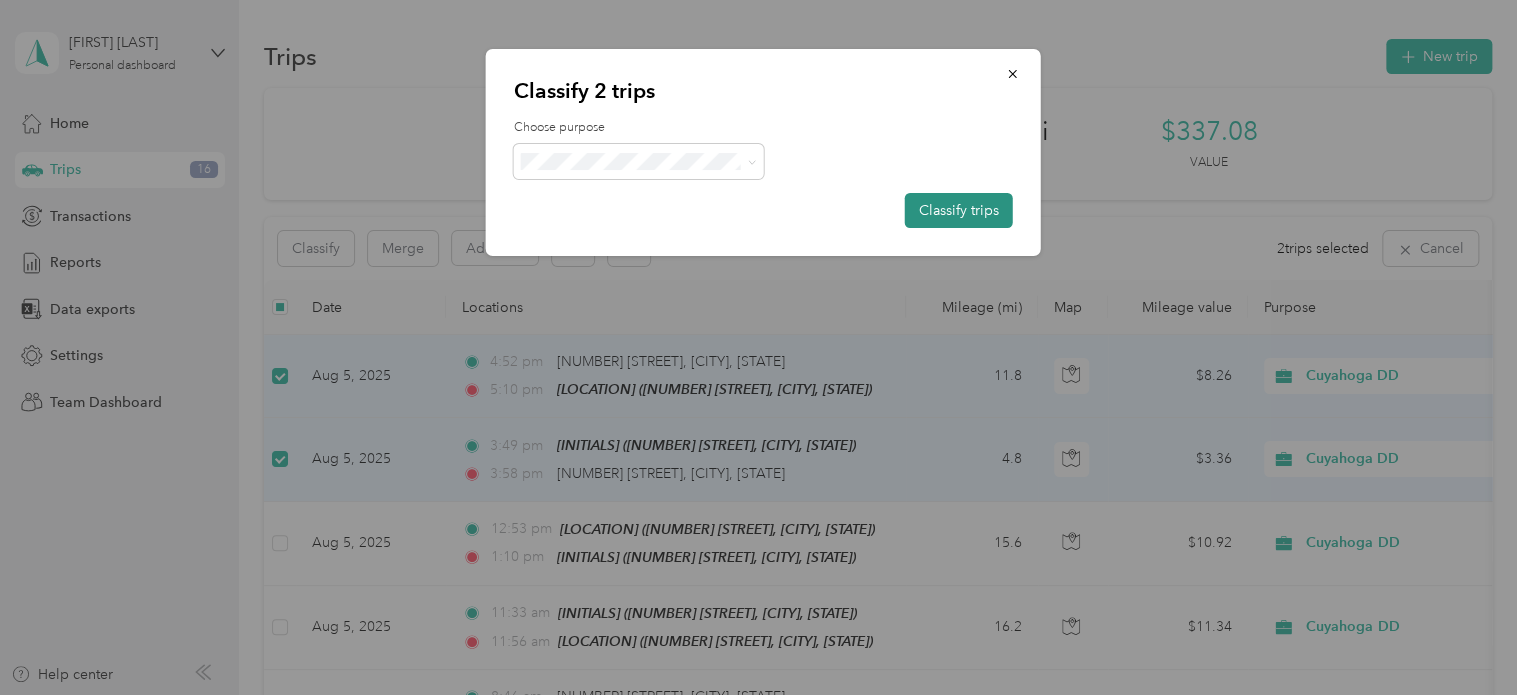 click on "Classify trips" at bounding box center [959, 210] 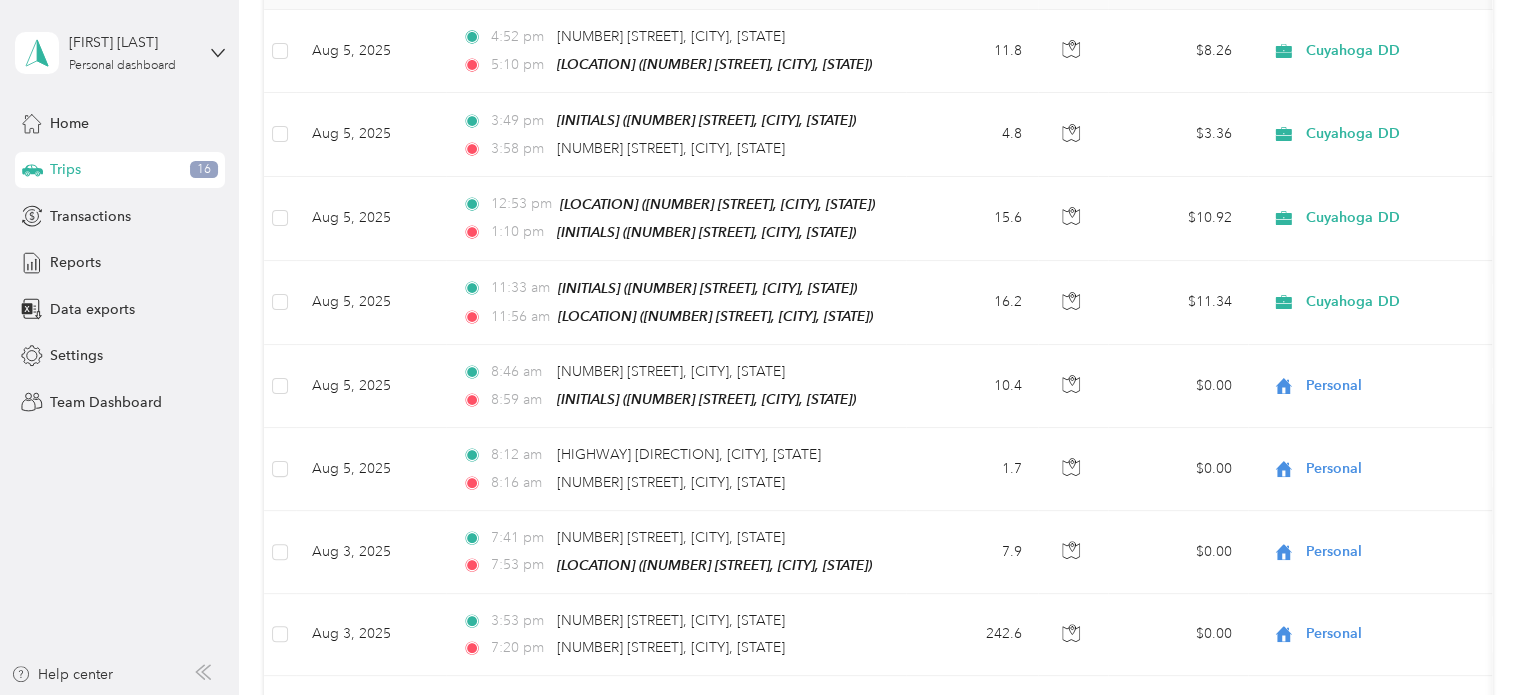 scroll, scrollTop: 0, scrollLeft: 0, axis: both 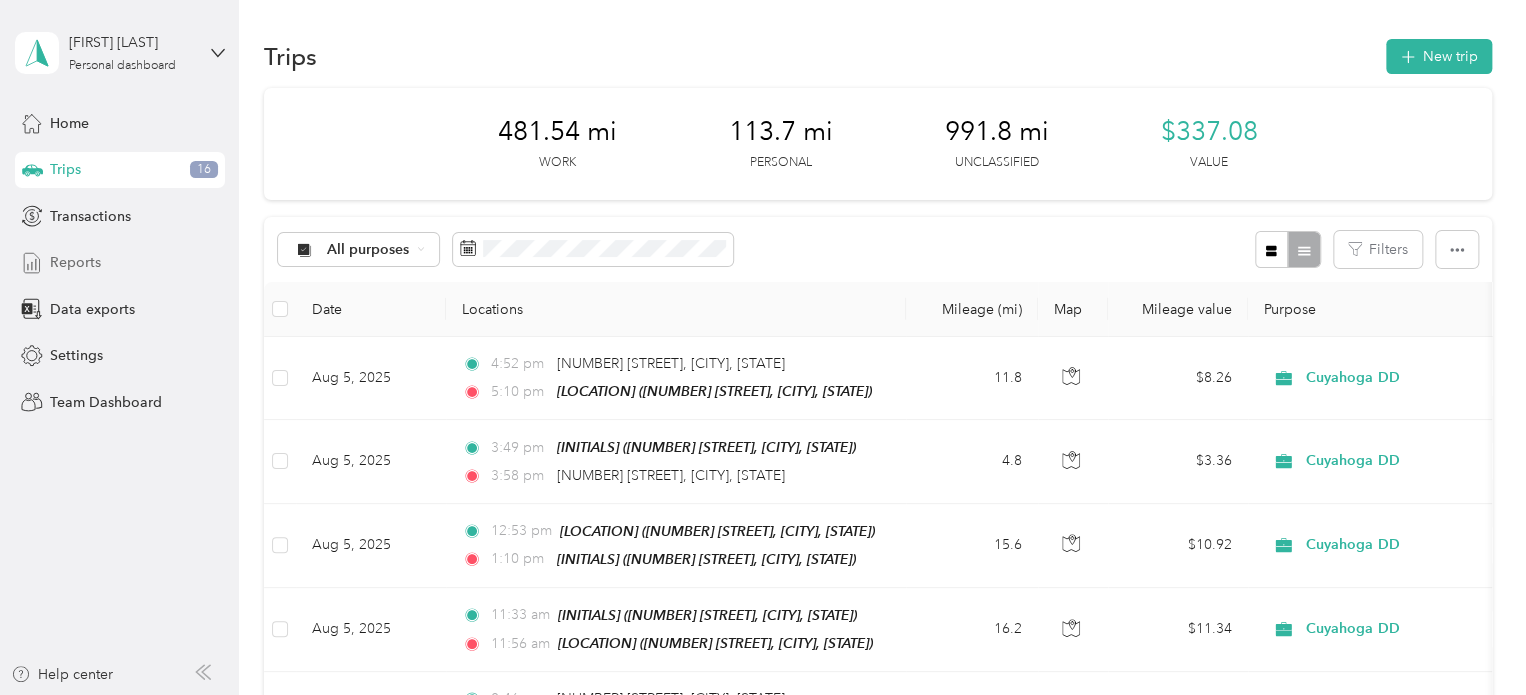 click on "Reports" at bounding box center (75, 262) 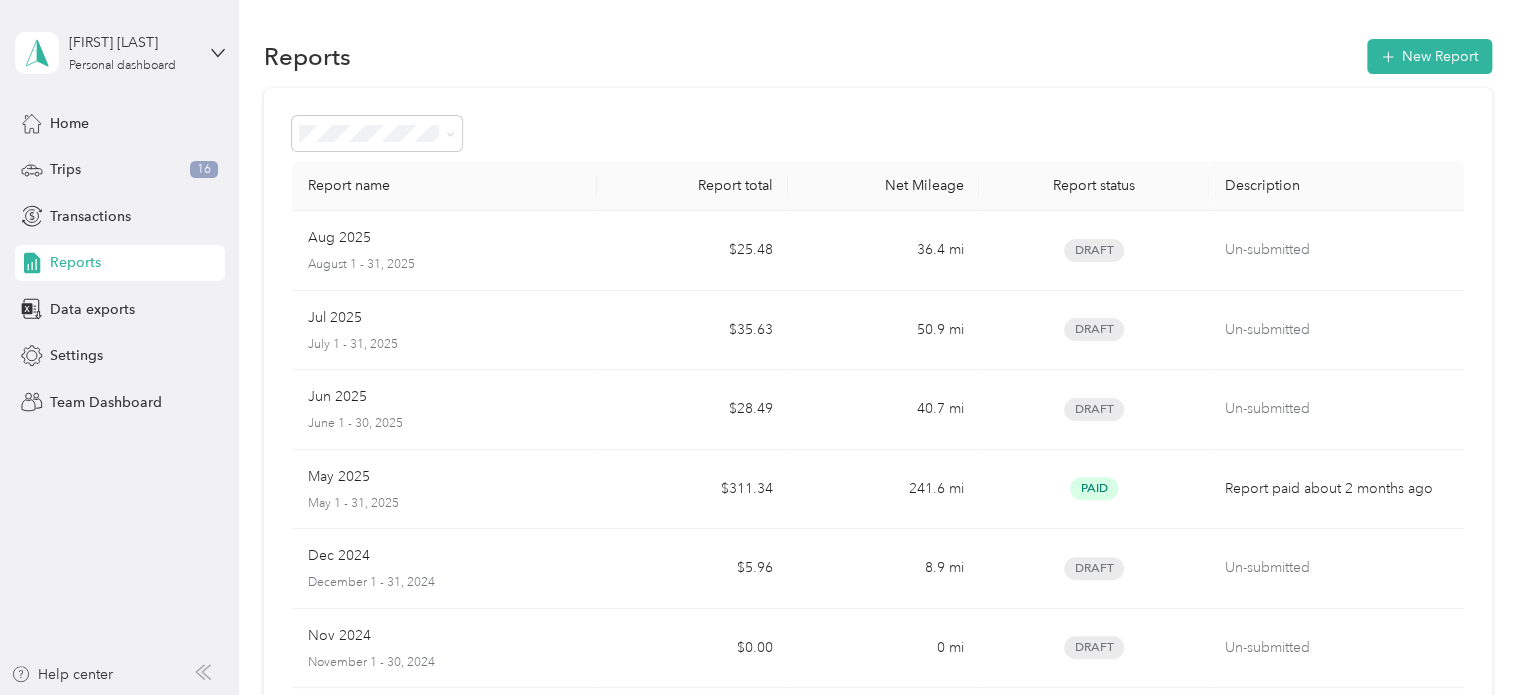 click on "Reports" at bounding box center [75, 262] 